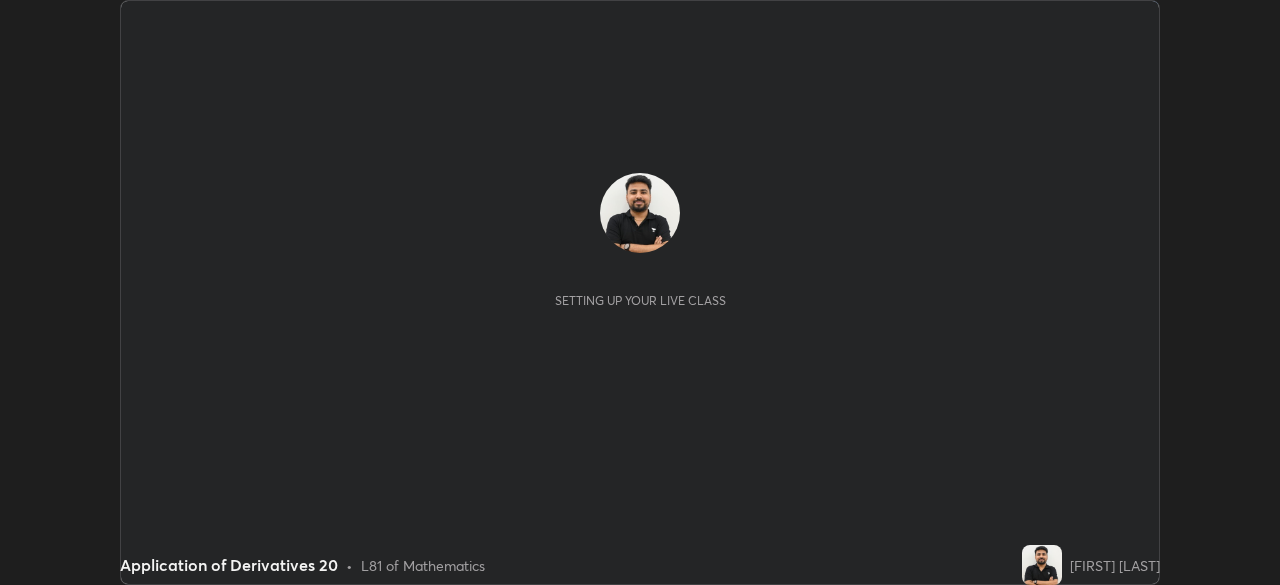 scroll, scrollTop: 0, scrollLeft: 0, axis: both 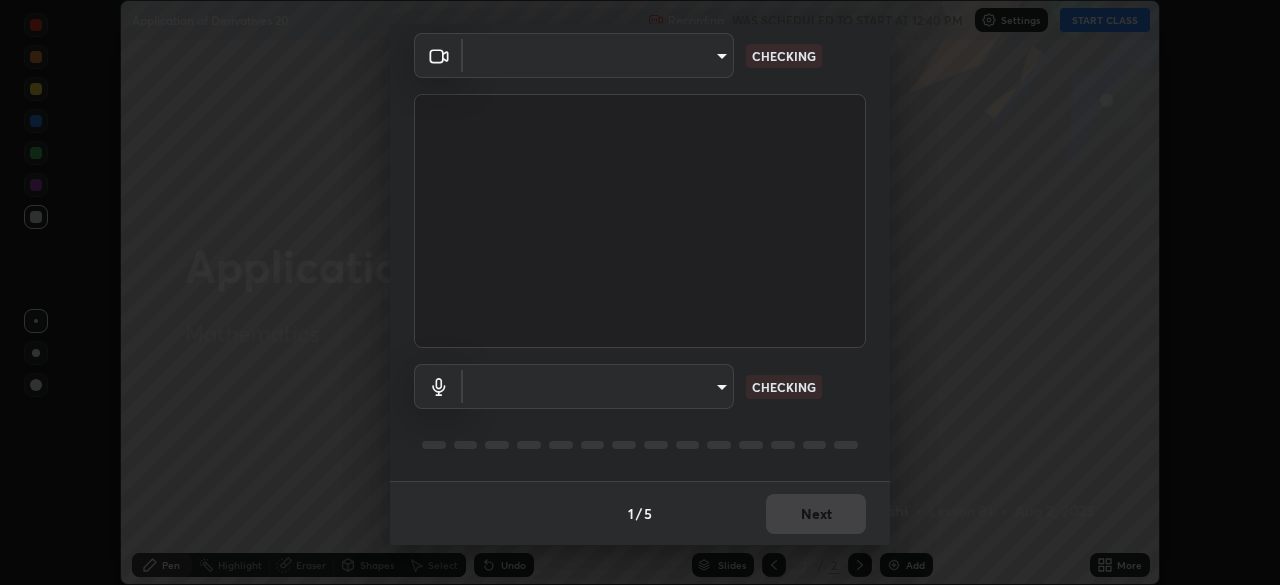 type on "[HASH]" 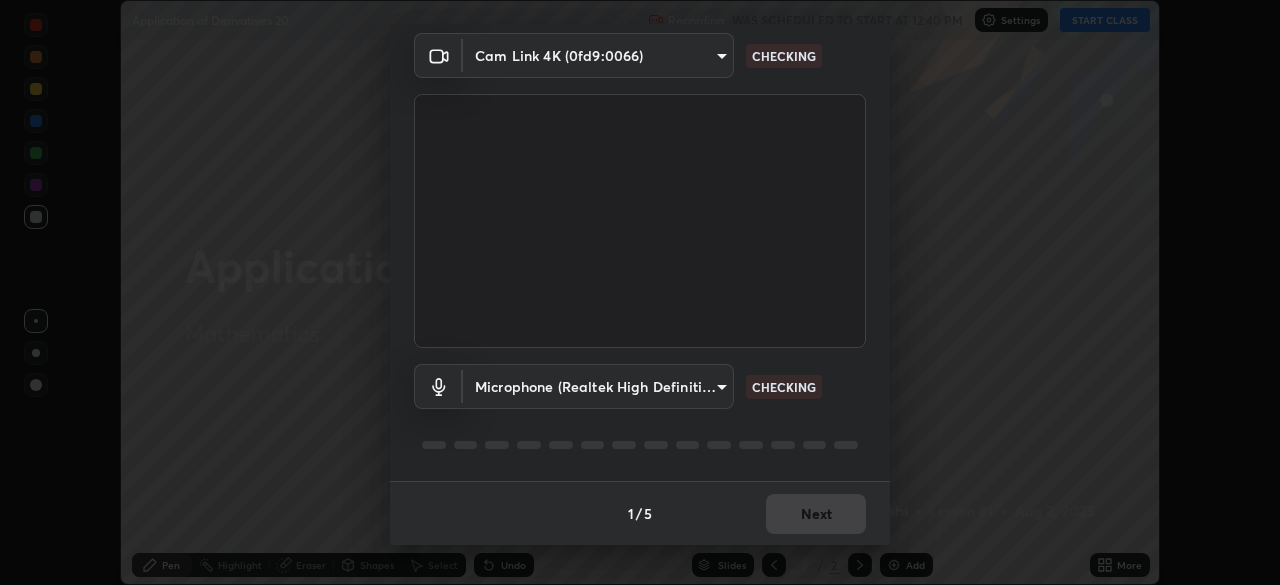 click on "Microphone (Realtek High Definition Audio) [HASH] CHECKING" at bounding box center (640, 414) 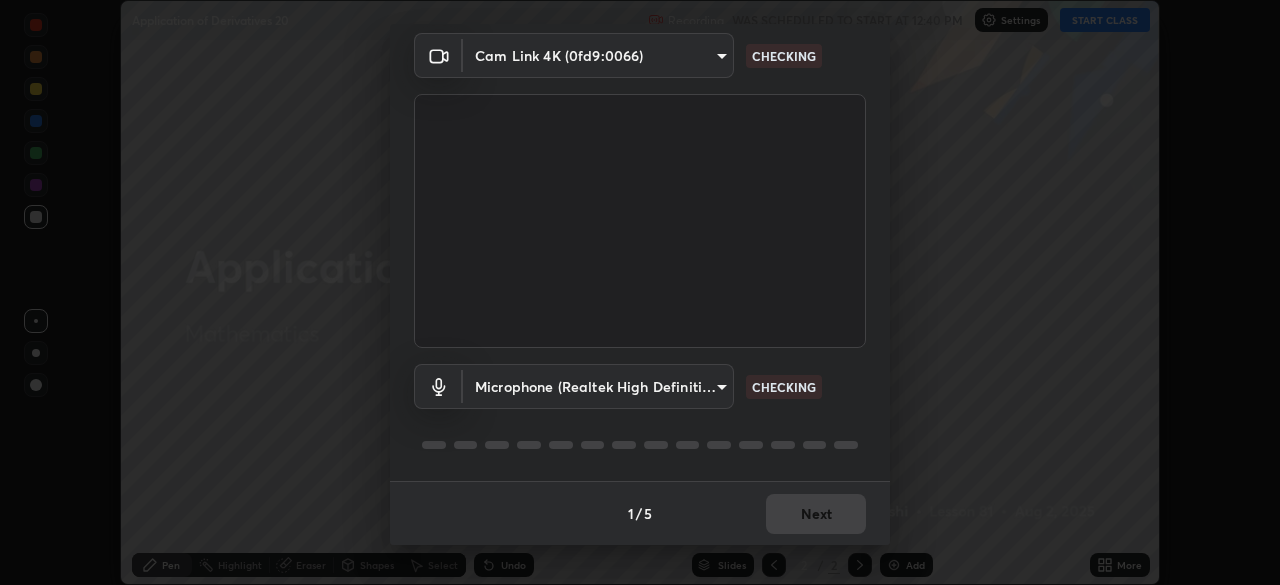 click on "Microphone (Realtek High Definition Audio) [HASH] CHECKING" at bounding box center [640, 414] 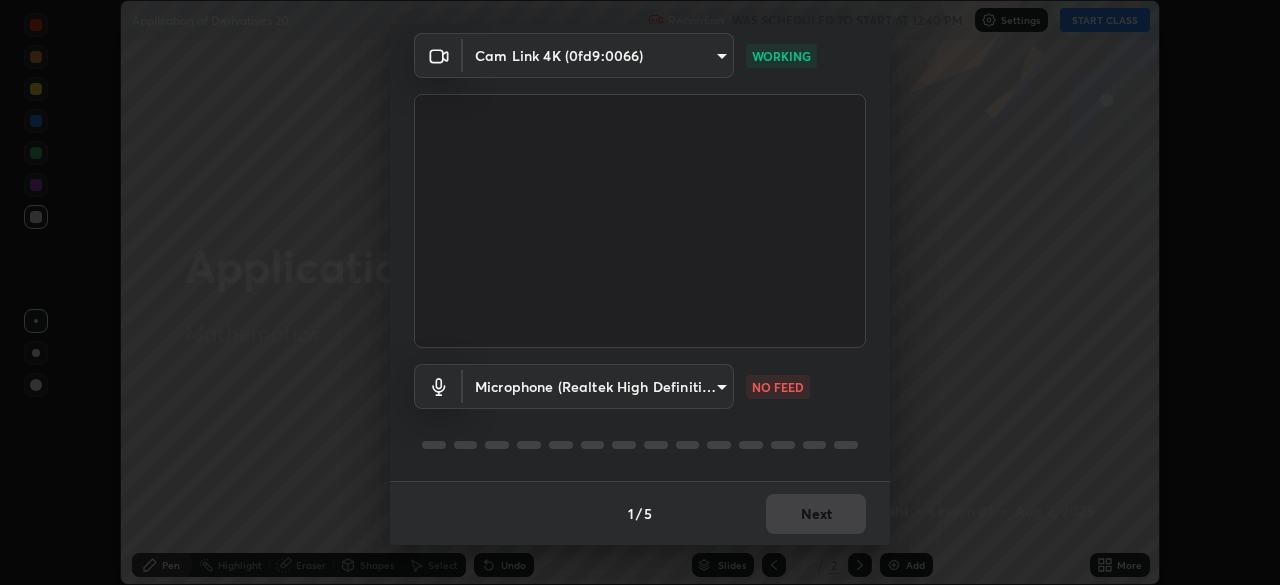 click on "Microphone (Realtek High Definition Audio) [HASH] NO FEED" at bounding box center (640, 414) 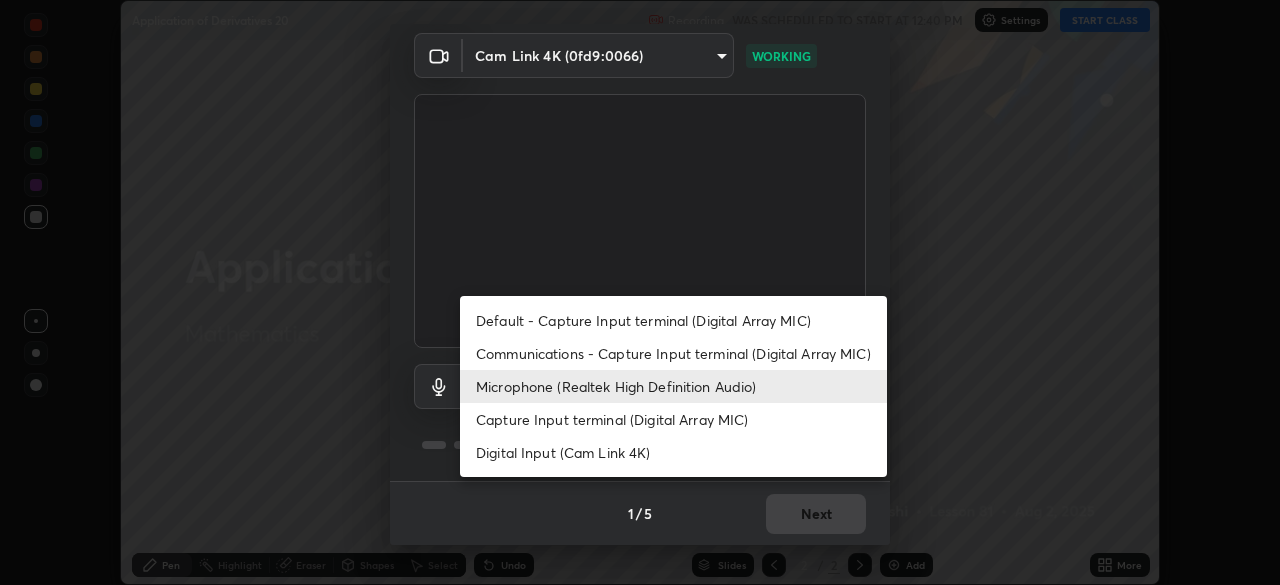 click at bounding box center [640, 292] 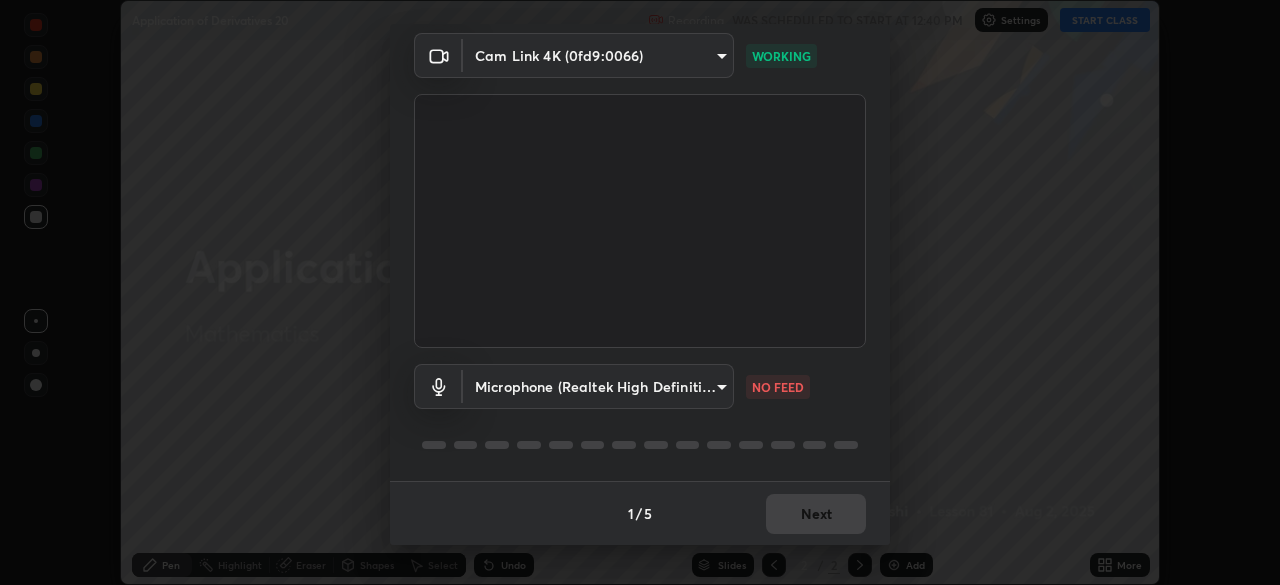 click on "Microphone (Realtek High Definition Audio) [HASH] NO FEED" at bounding box center (640, 386) 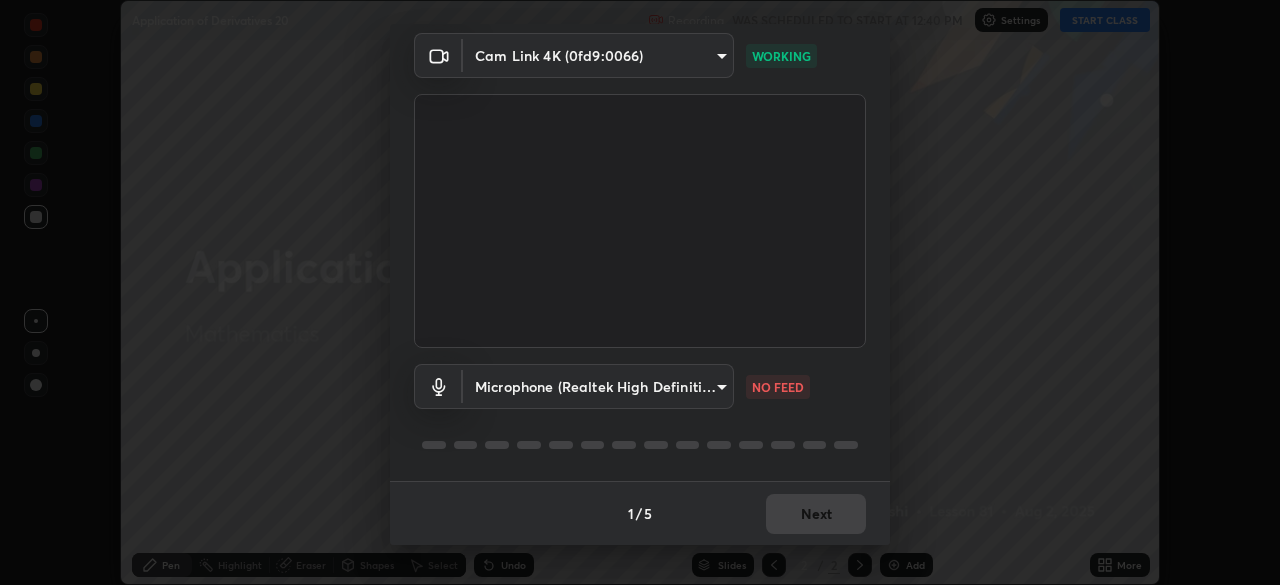 click on "Microphone (Realtek High Definition Audio) [HASH] NO FEED" at bounding box center [640, 386] 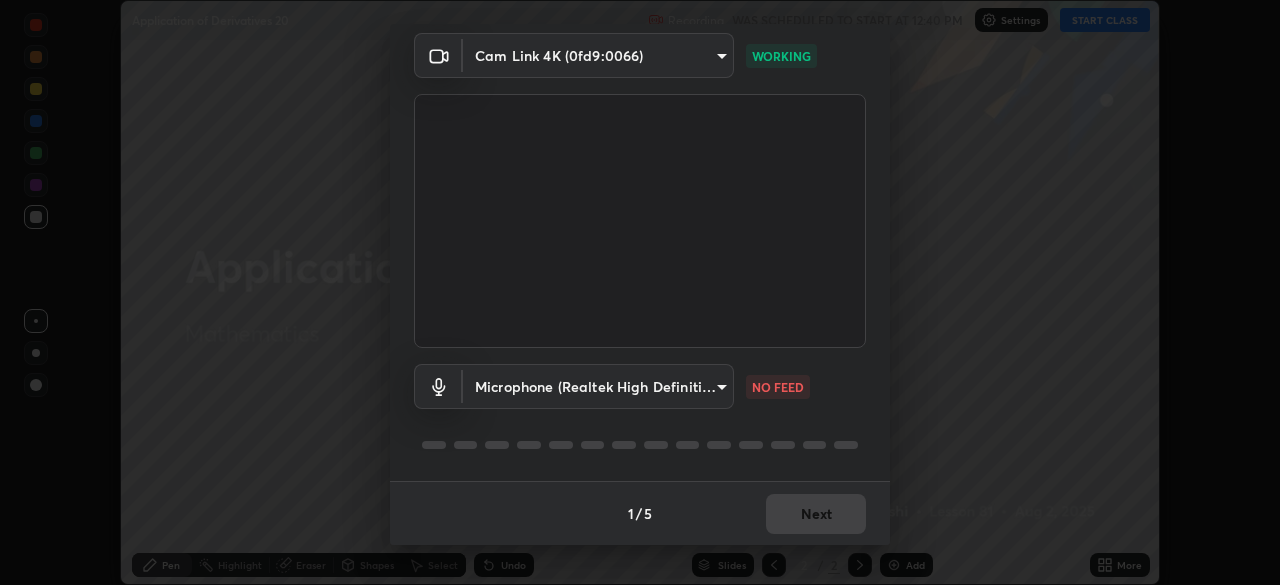 click on "Erase all Application of Derivatives 20 Recording WAS SCHEDULED TO START AT 12:40 PM Settings START CLASS Setting up your live class Application of Derivatives 20 • L81 of Mathematics [FIRST] [LAST] Pen Highlight Eraser Shapes Select Undo Slides 2 / 2 Add More No doubts shared Encourage your learners to ask a doubt for better clarity Report an issue Reason for reporting Buffering Chat not working Audio - Video sync issue Educator video quality low ​ Attach an image Report Media settings Cam Link 4K ([HASH]) [HASH] WORKING Microphone (Realtek High Definition Audio) [HASH] NO FEED 1 / 5 Next" at bounding box center [640, 292] 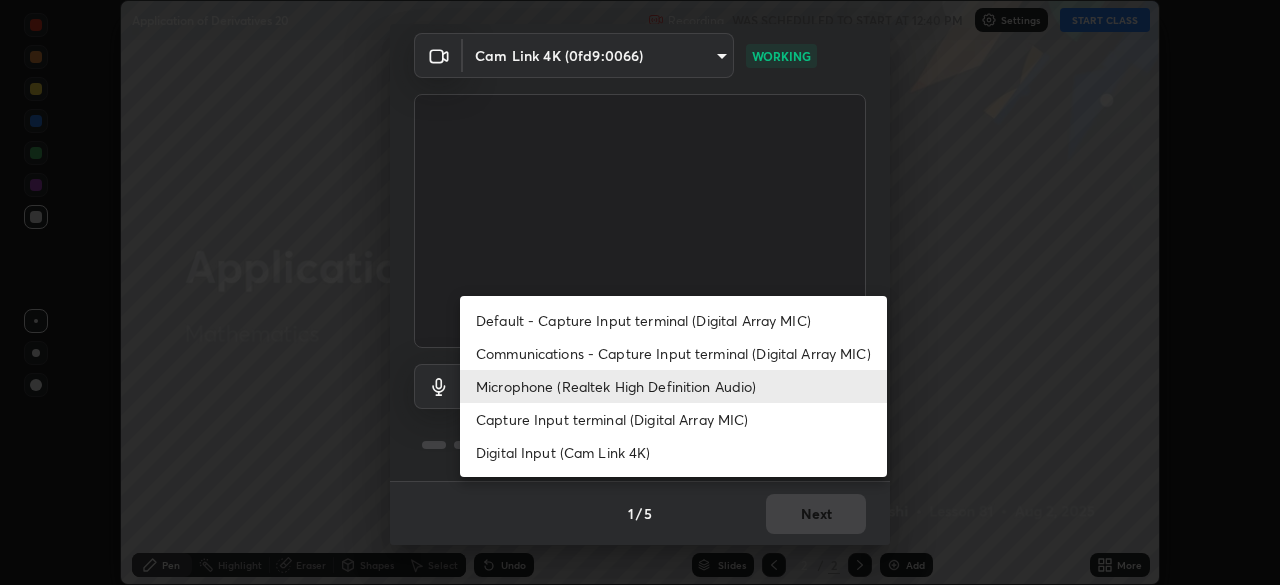 click on "Communications - Capture Input terminal (Digital Array MIC)" at bounding box center (673, 353) 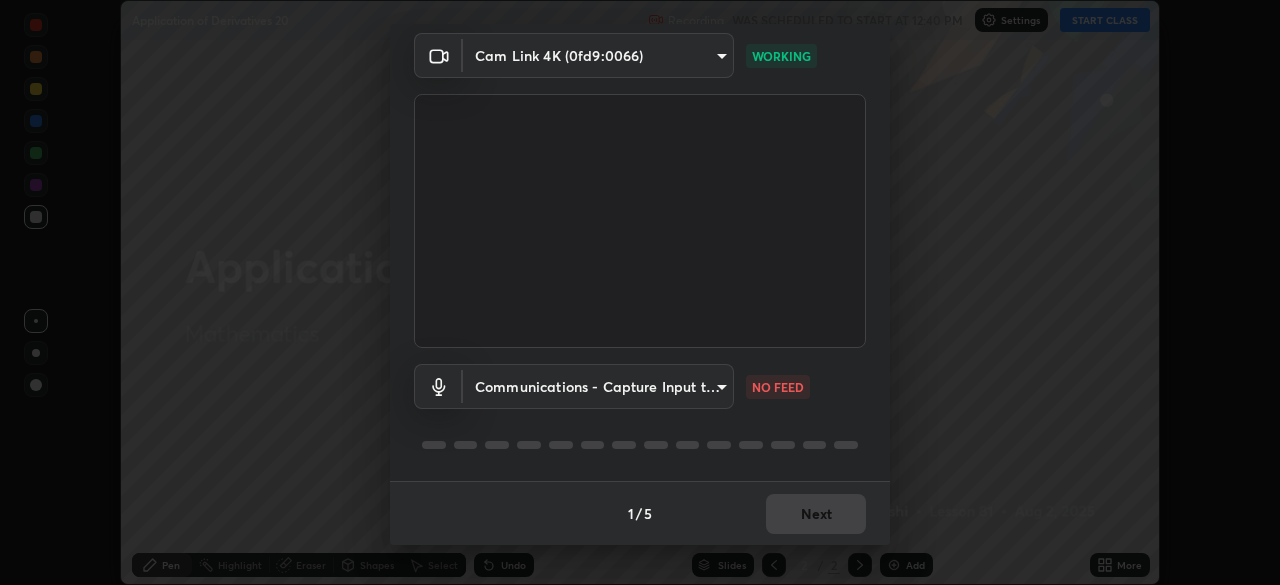 click on "Erase all Application of Derivatives 20 Recording WAS SCHEDULED TO START AT 12:40 PM Settings START CLASS Setting up your live class Application of Derivatives 20 • L81 of Mathematics [FIRST] [LAST] Pen Highlight Eraser Shapes Select Undo Slides 2 / 2 Add More No doubts shared Encourage your learners to ask a doubt for better clarity Report an issue Reason for reporting Buffering Chat not working Audio - Video sync issue Educator video quality low ​ Attach an image Report Media settings Cam Link 4K ([HASH]) [HASH] WORKING Communications - Capture Input terminal (Digital Array MIC) communications NO FEED 1 / 5 Next" at bounding box center (640, 292) 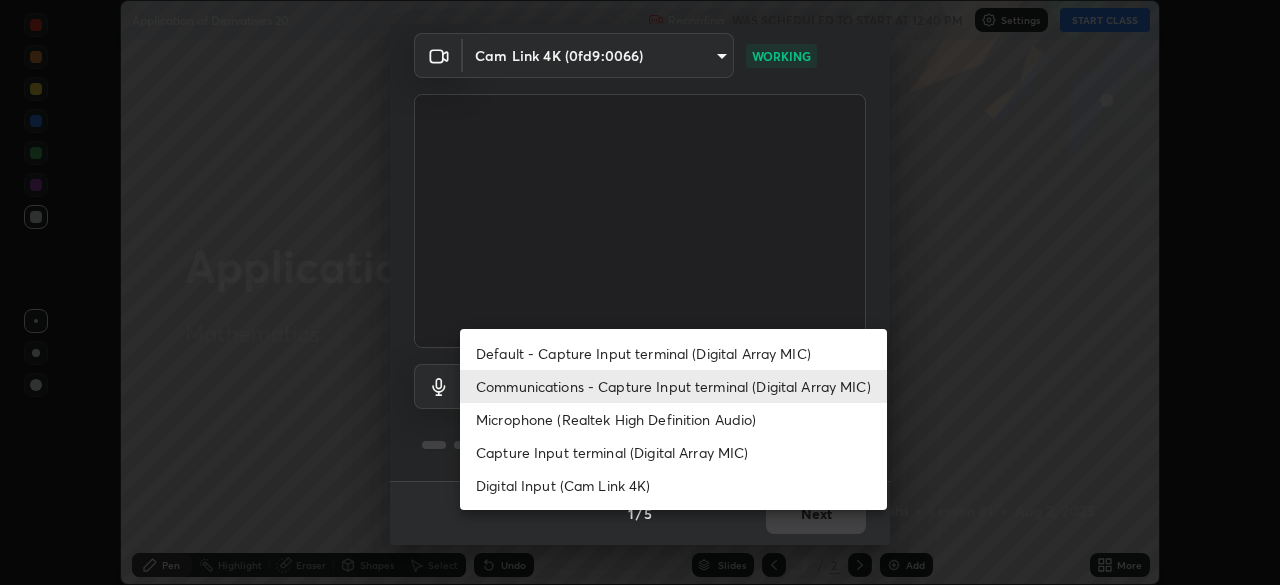 click on "Microphone (Realtek High Definition Audio)" at bounding box center [673, 419] 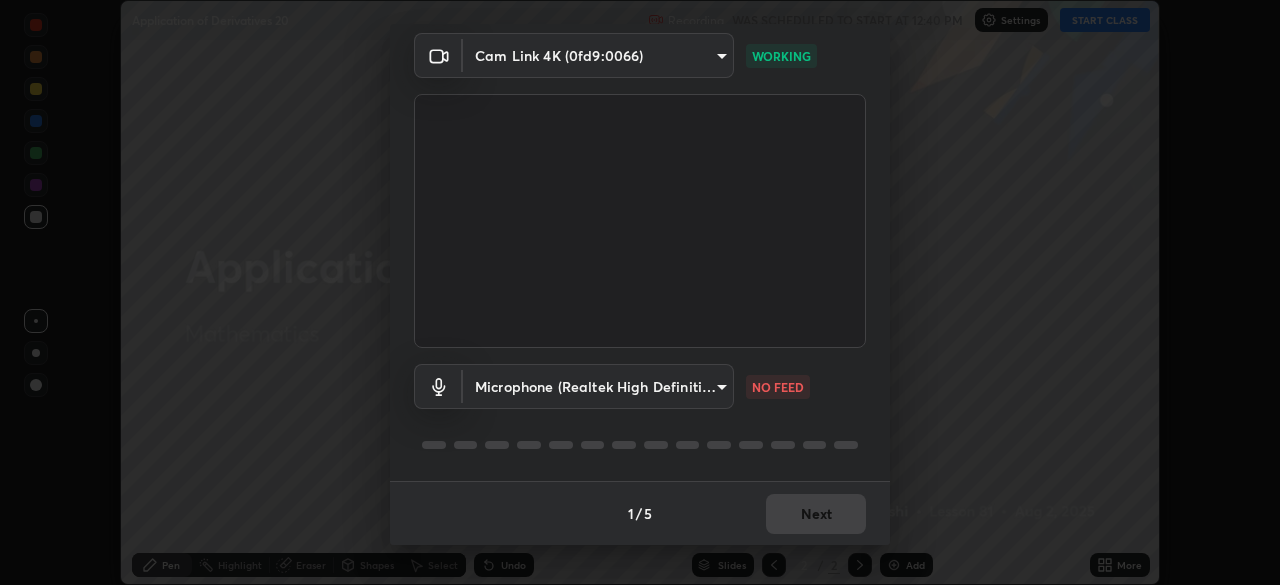 type on "[HASH]" 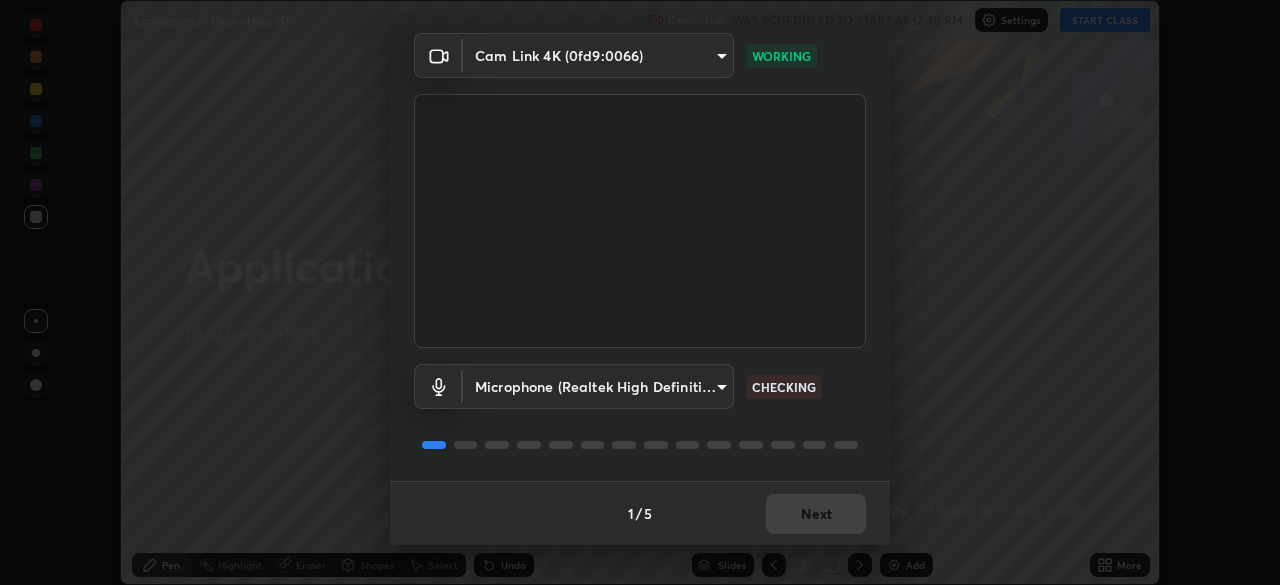 click at bounding box center (640, 445) 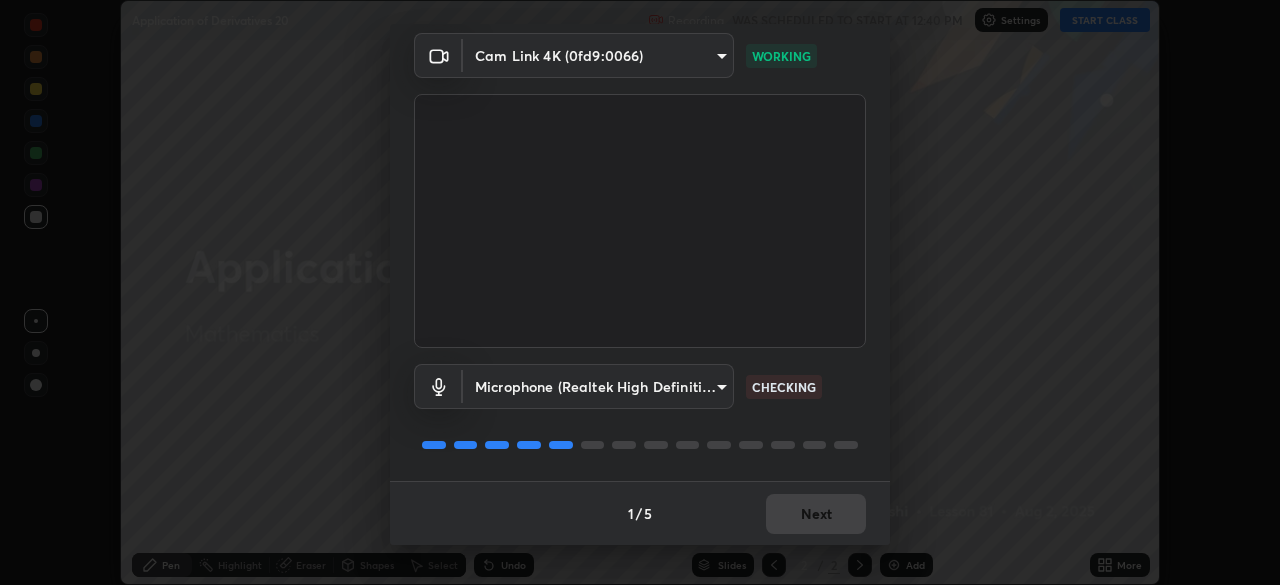 click on "Microphone (Realtek High Definition Audio) [HASH] CHECKING" at bounding box center (640, 414) 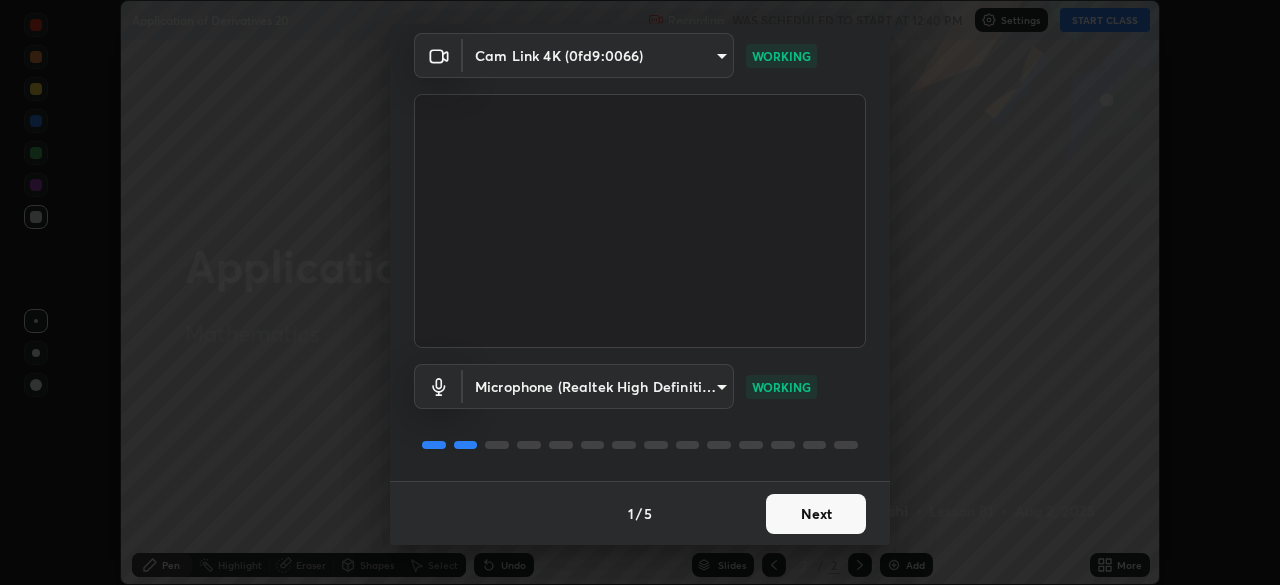 click on "Next" at bounding box center (816, 514) 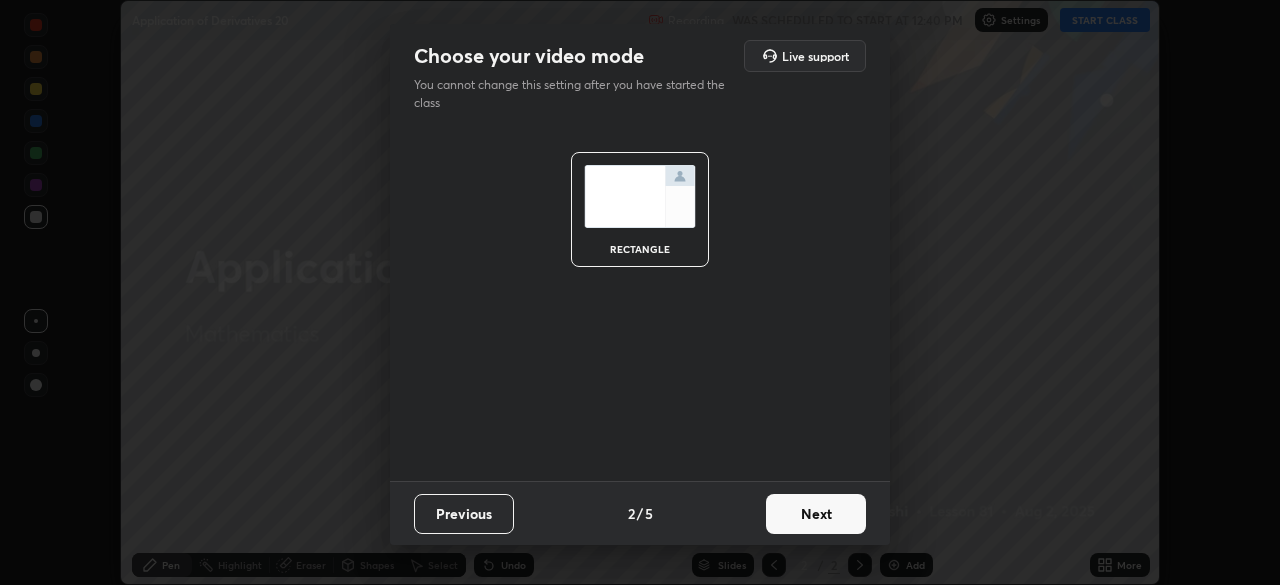scroll, scrollTop: 0, scrollLeft: 0, axis: both 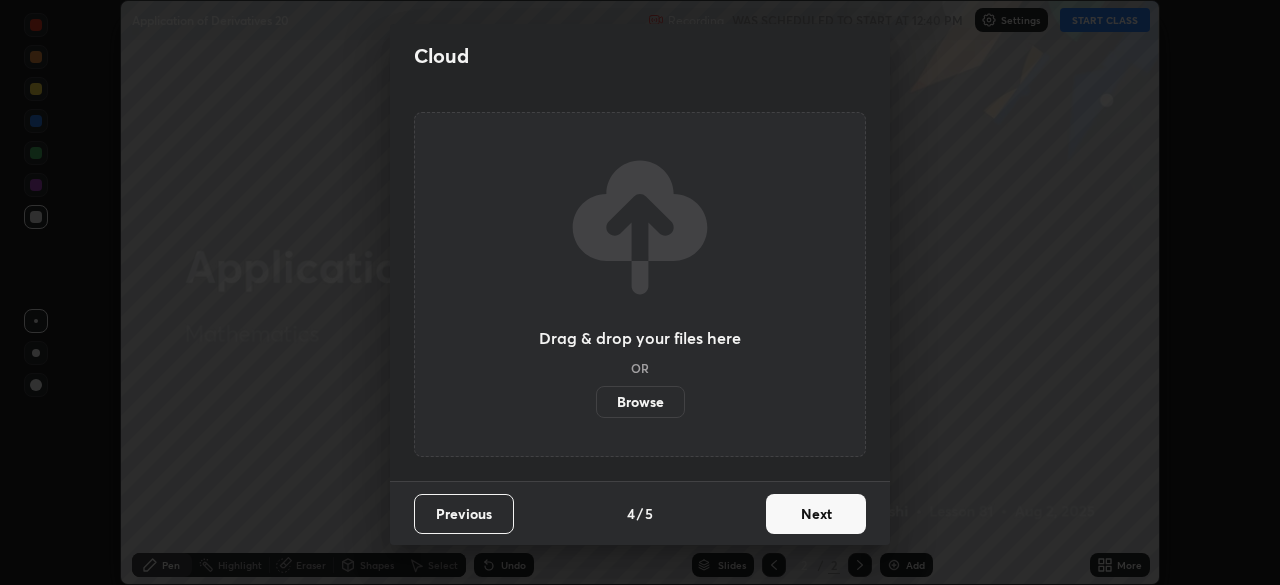 click on "Next" at bounding box center [816, 514] 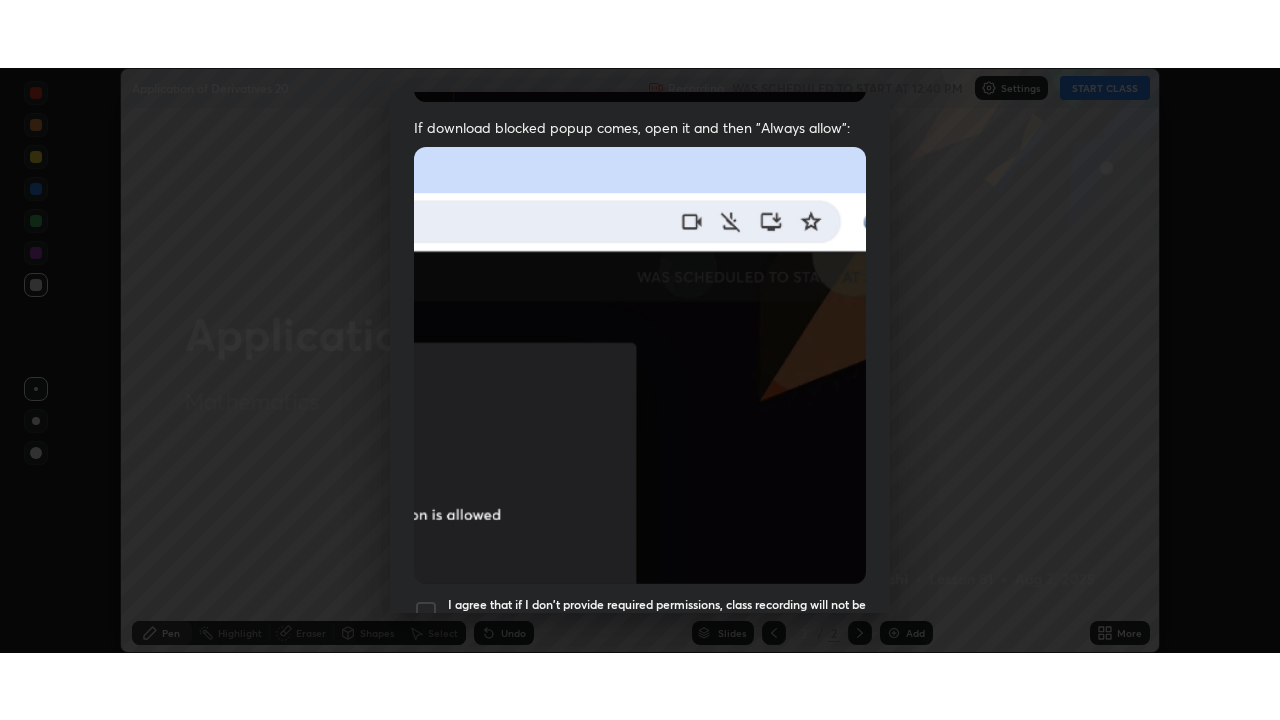 scroll, scrollTop: 479, scrollLeft: 0, axis: vertical 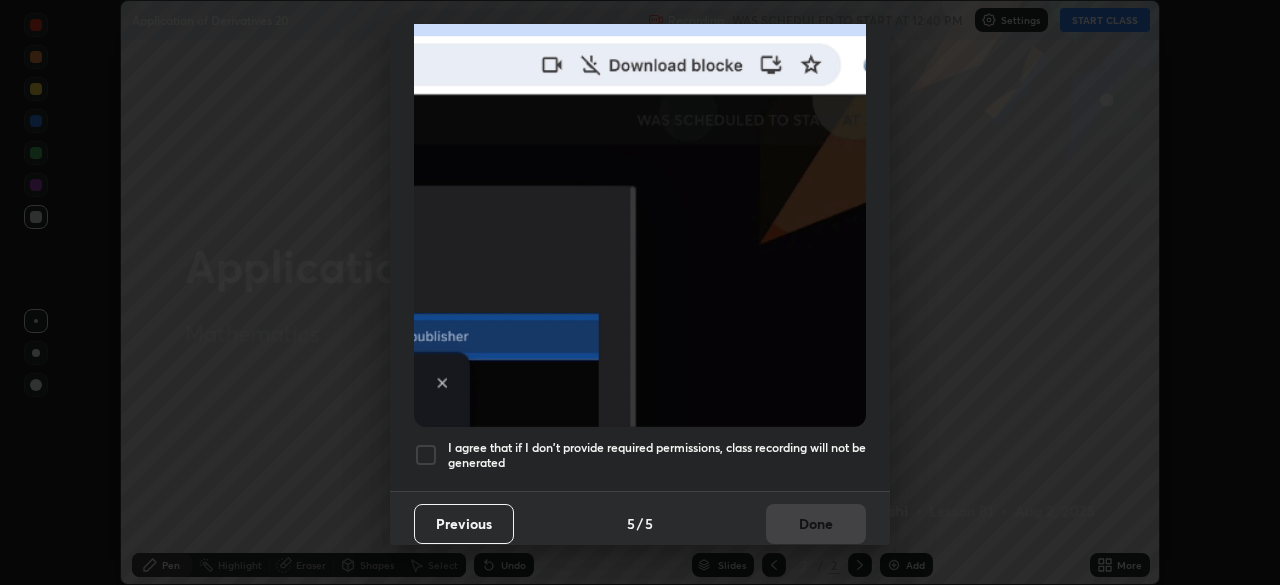 click at bounding box center (426, 455) 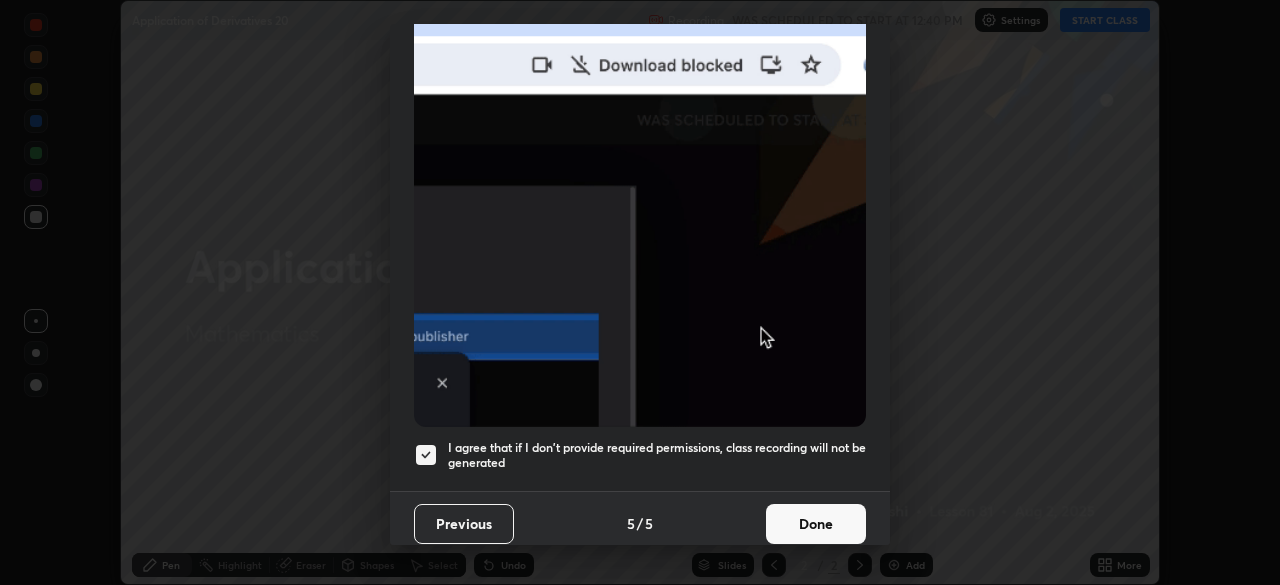 click on "Done" at bounding box center [816, 524] 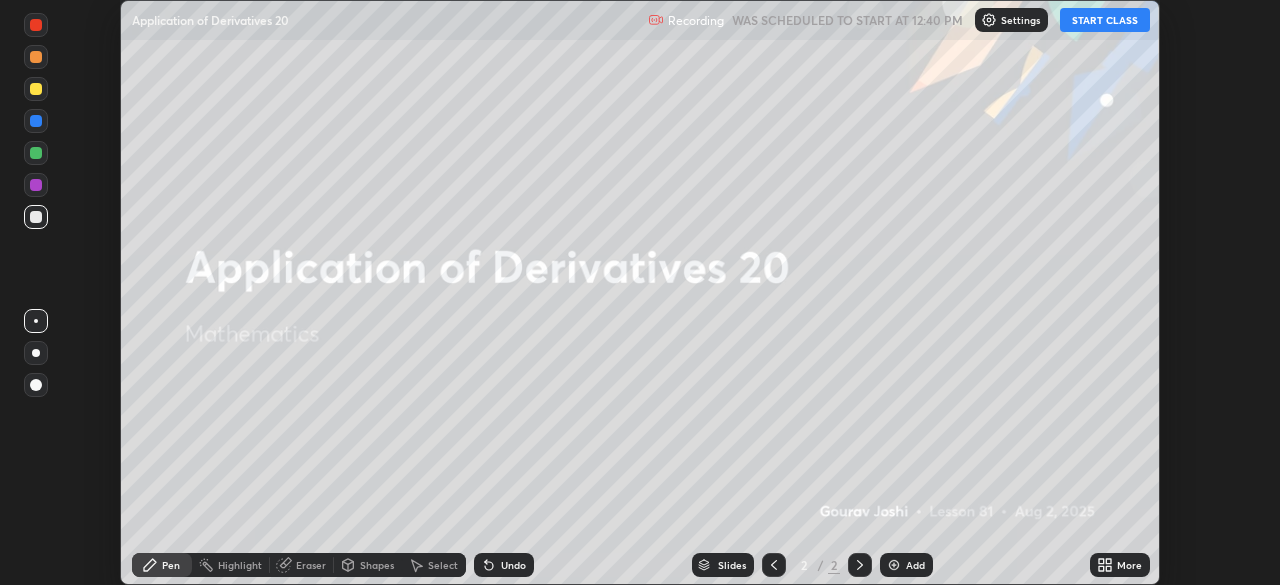 click on "START CLASS" at bounding box center (1105, 20) 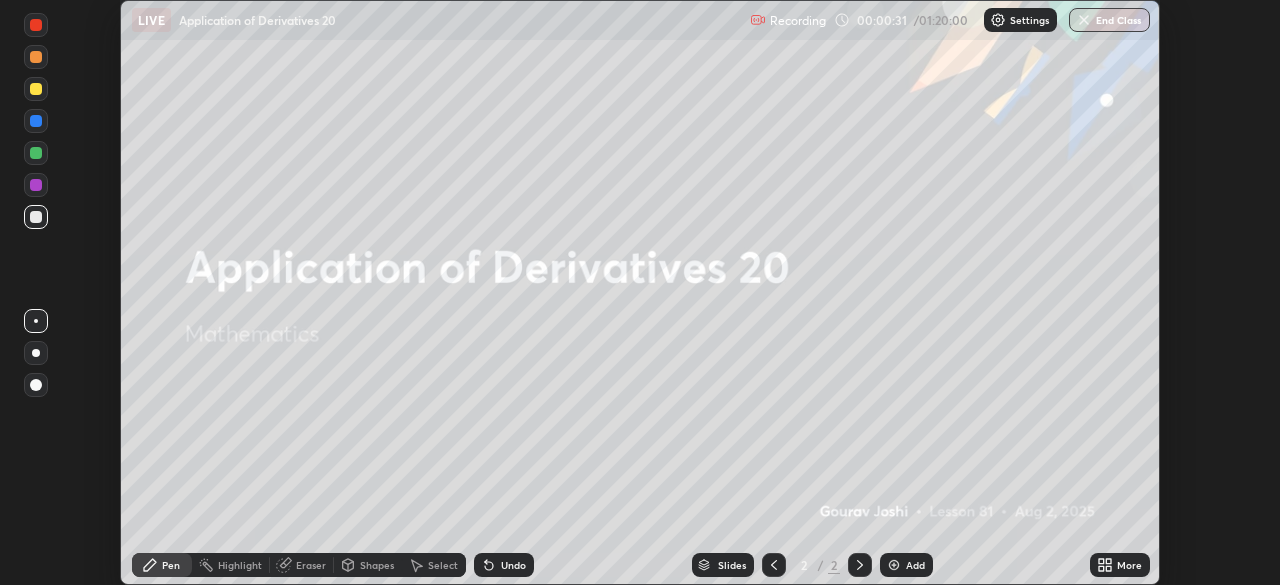 click 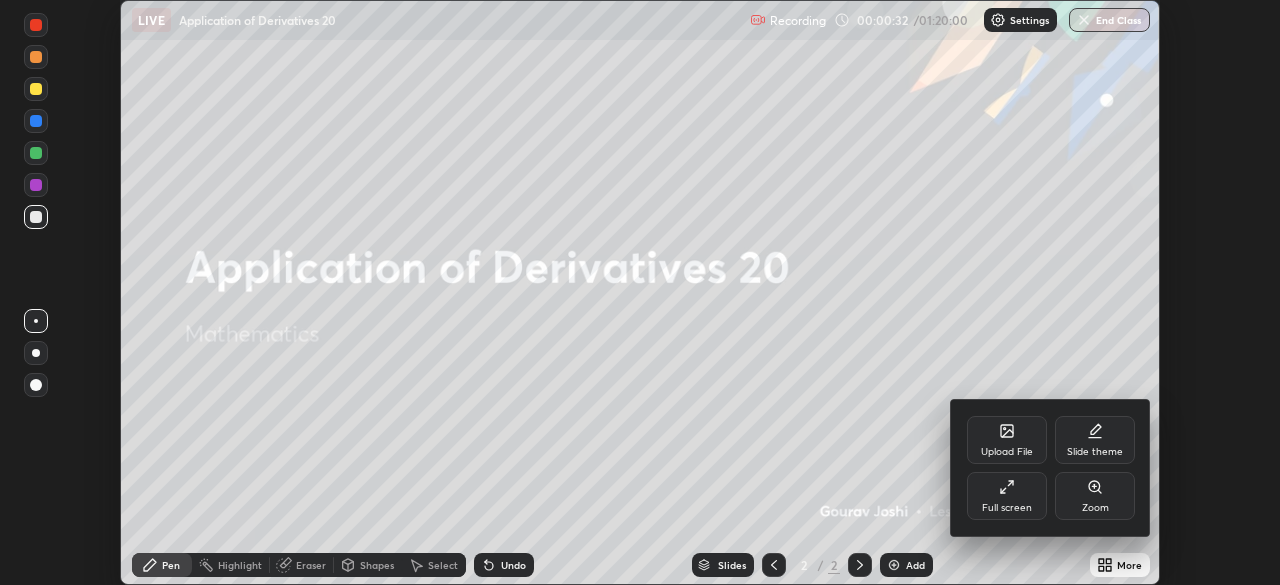 click on "Full screen" at bounding box center (1007, 508) 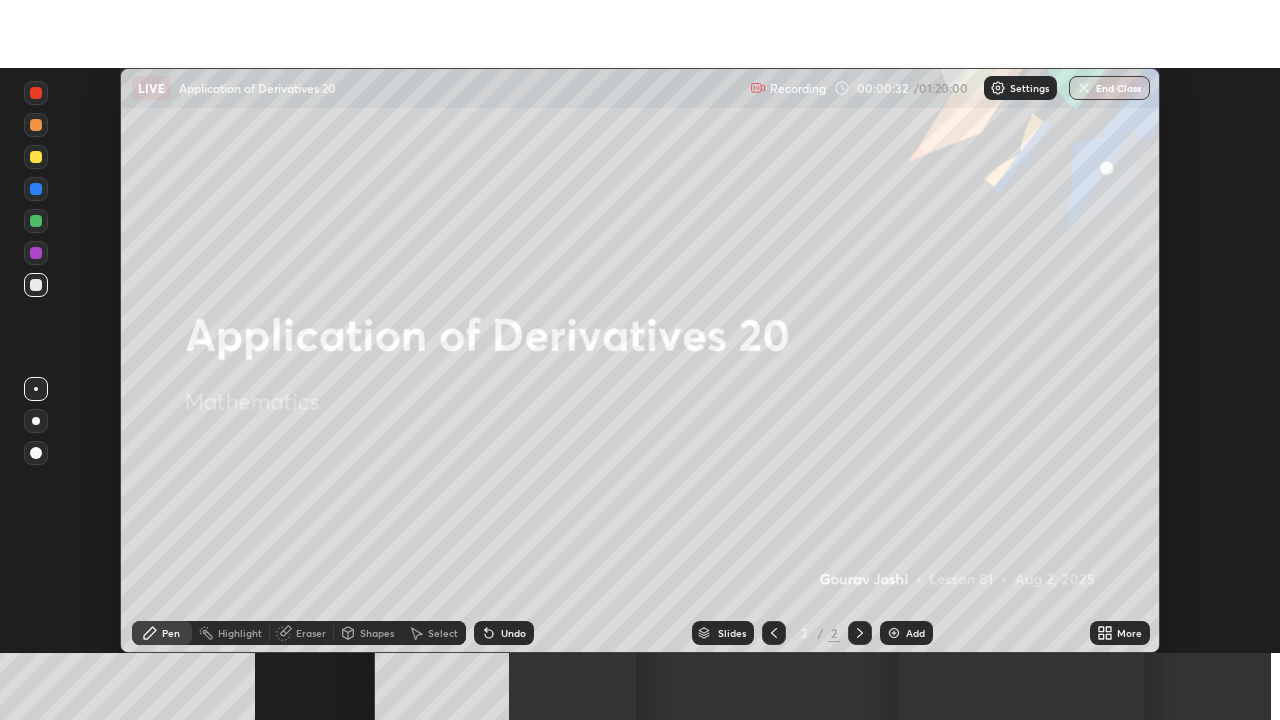 scroll, scrollTop: 99280, scrollLeft: 98720, axis: both 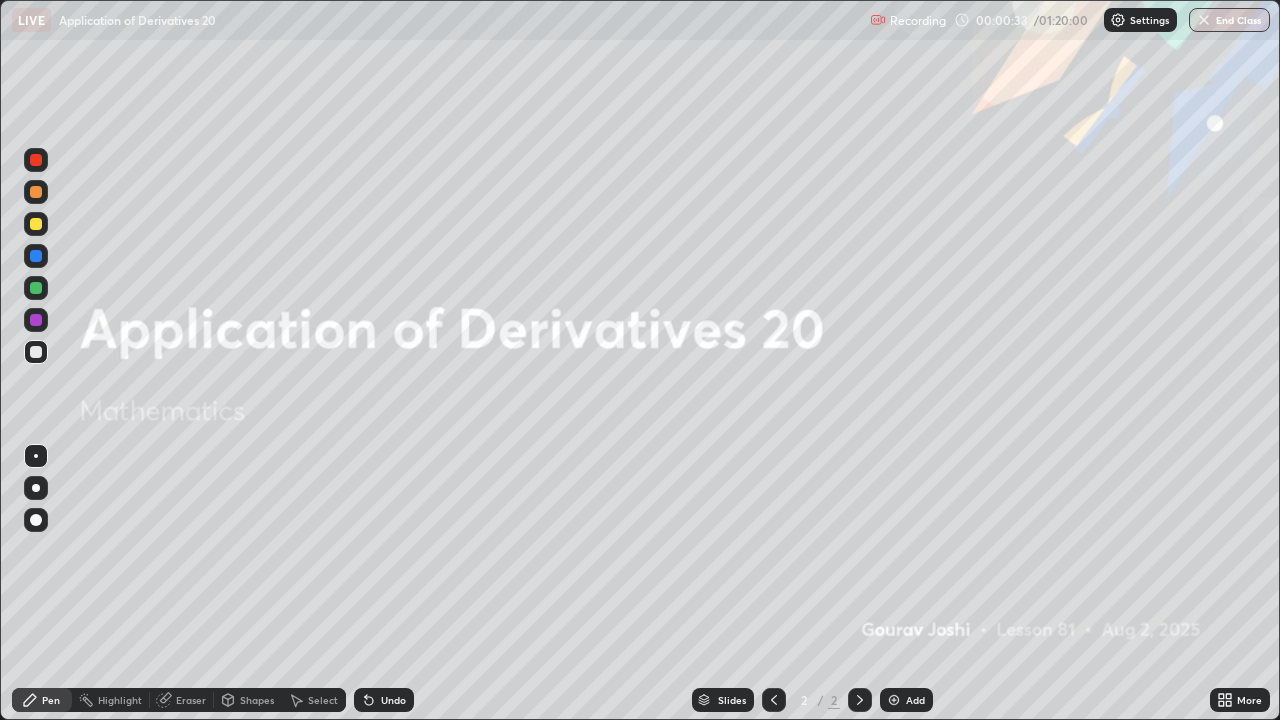 click on "Add" at bounding box center (915, 700) 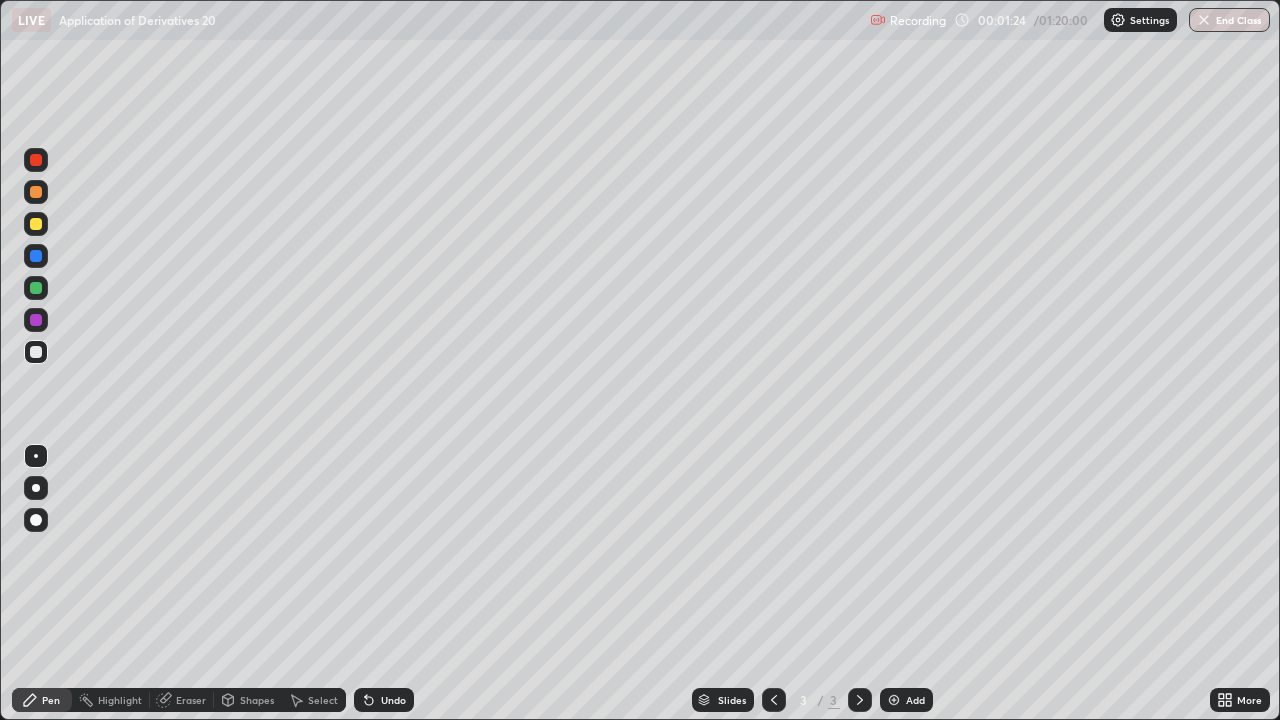 click at bounding box center (36, 224) 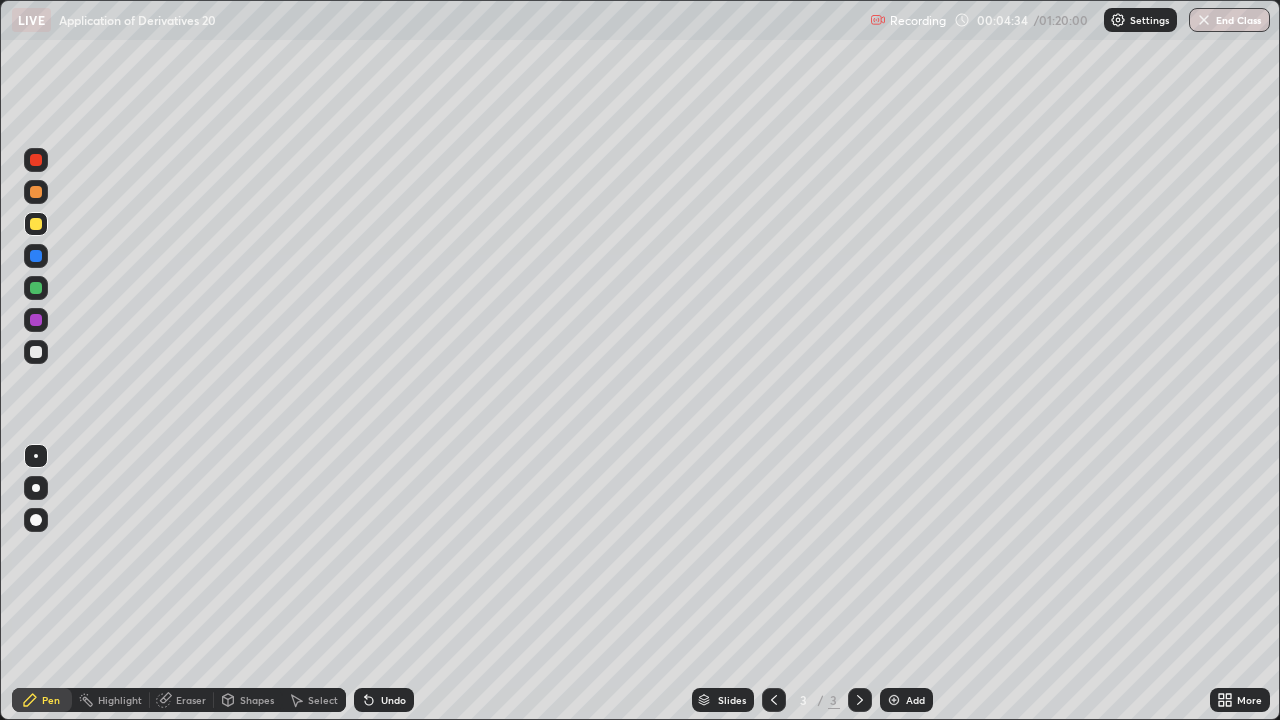 click on "Add" at bounding box center [915, 700] 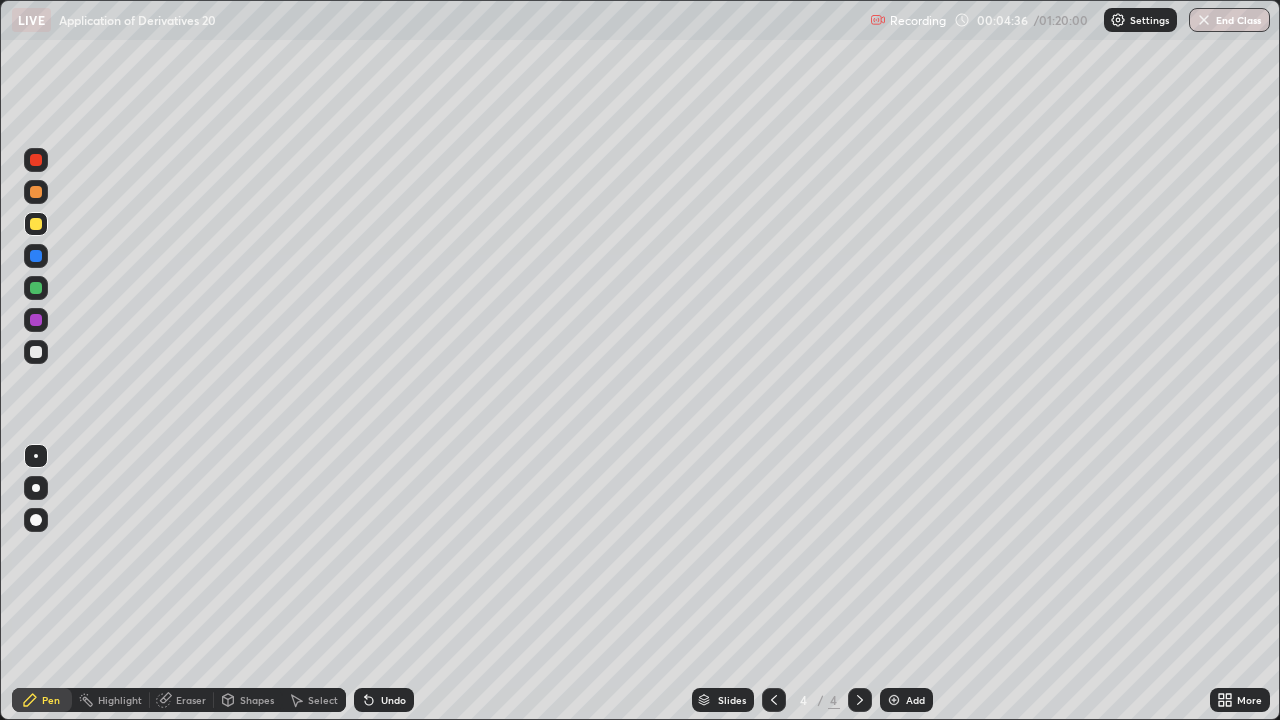 click at bounding box center [36, 352] 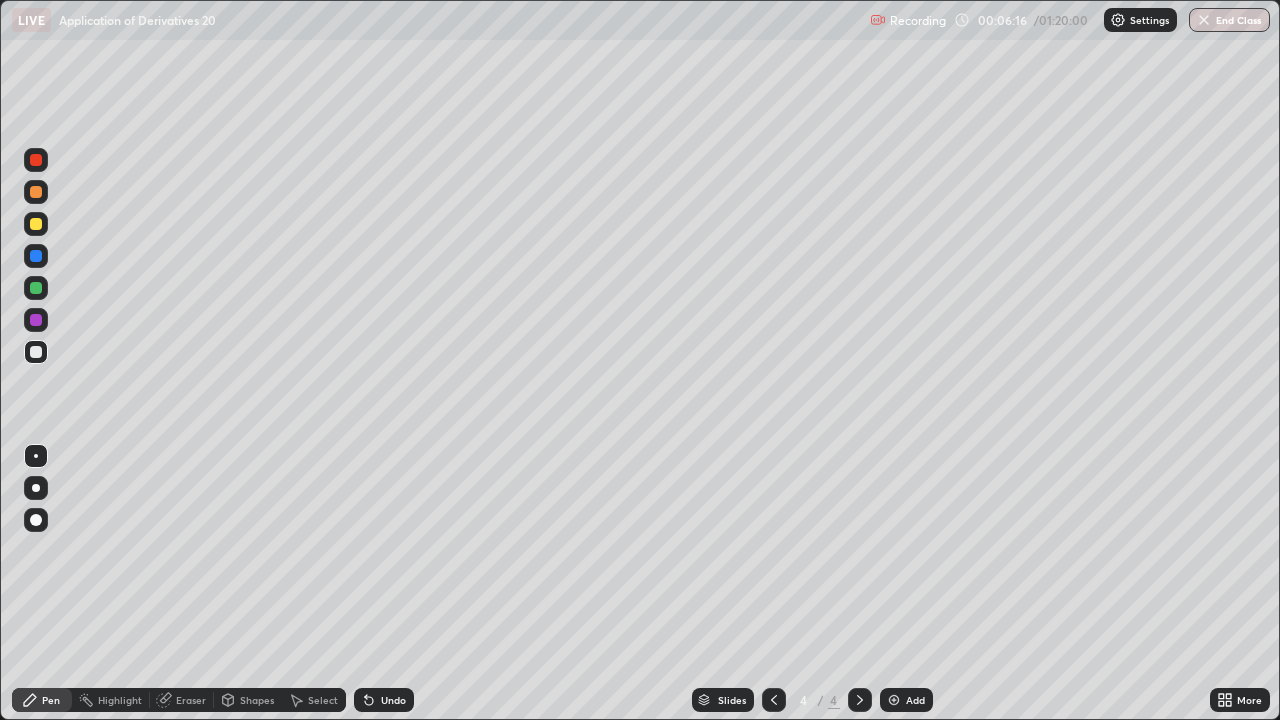click on "Eraser" at bounding box center (191, 700) 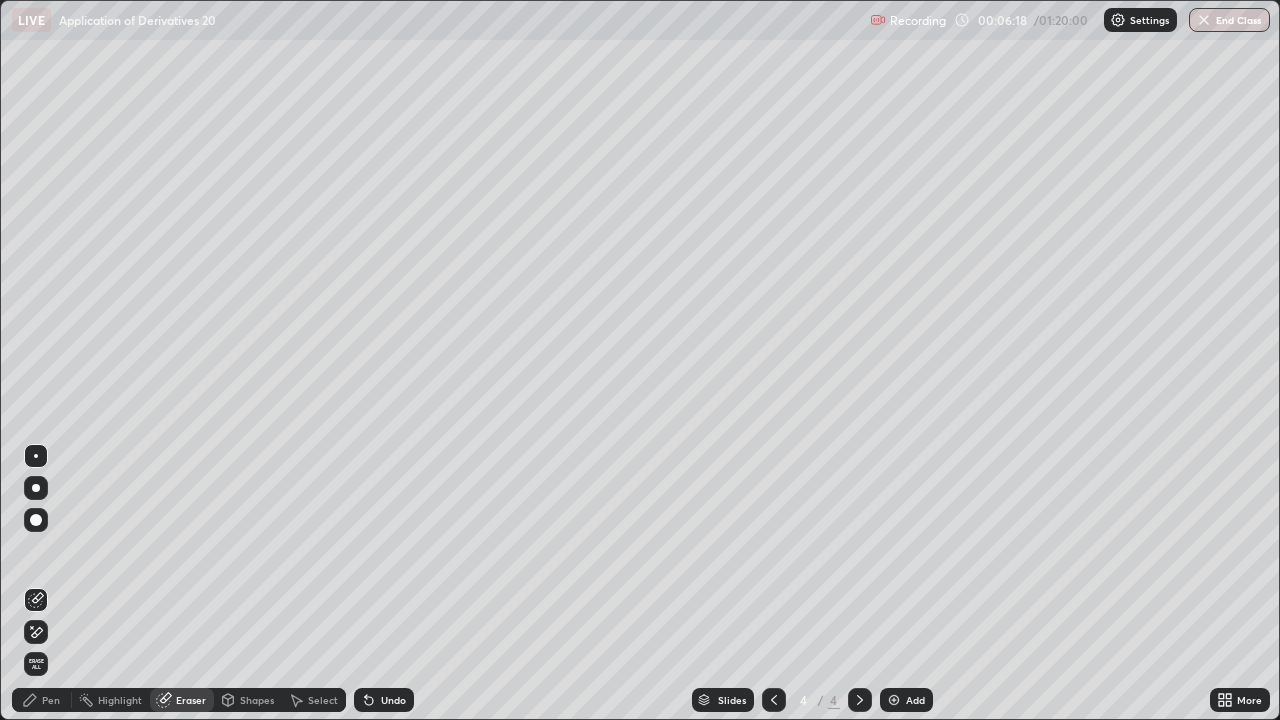 click on "Pen" at bounding box center [51, 700] 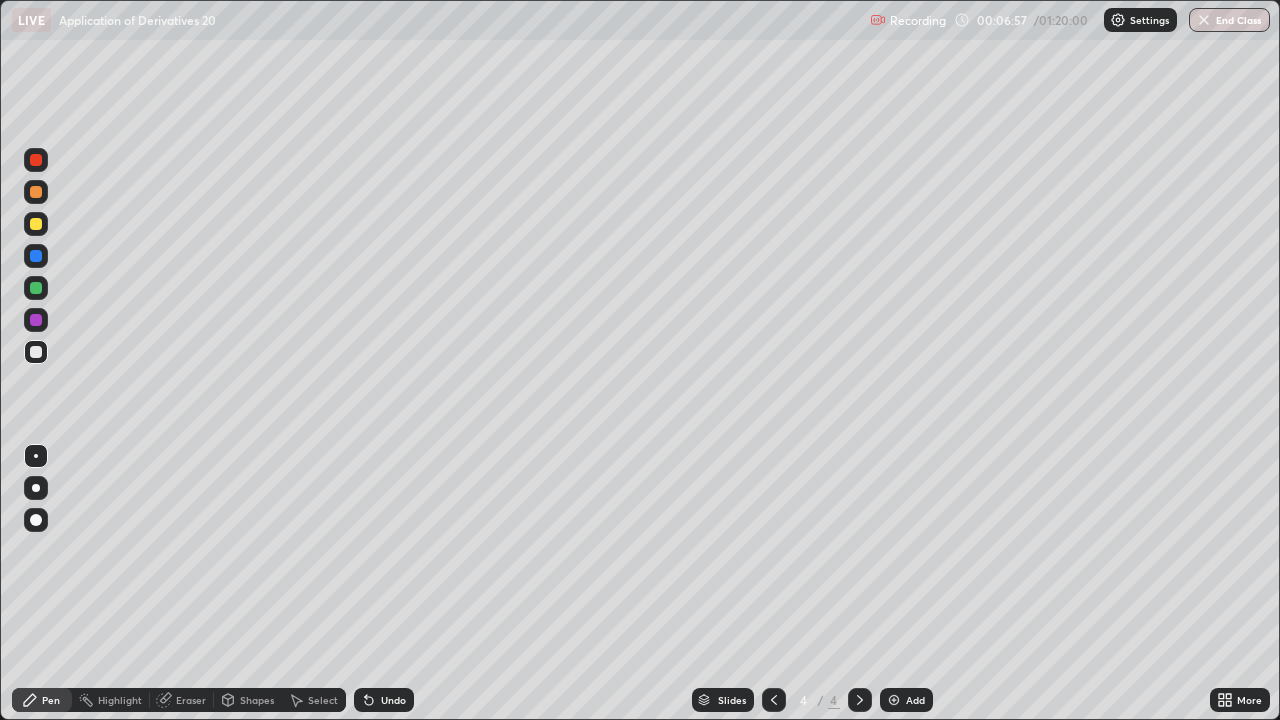 click on "Undo" at bounding box center [384, 700] 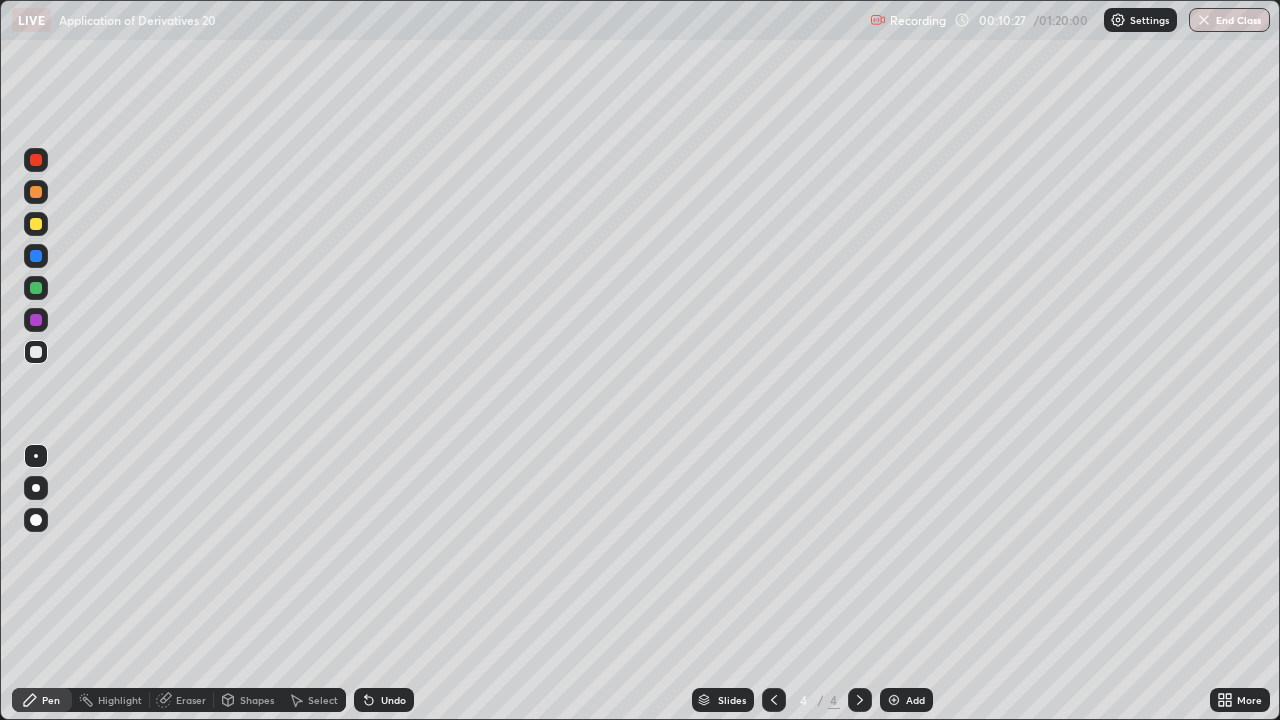 click on "Add" at bounding box center (915, 700) 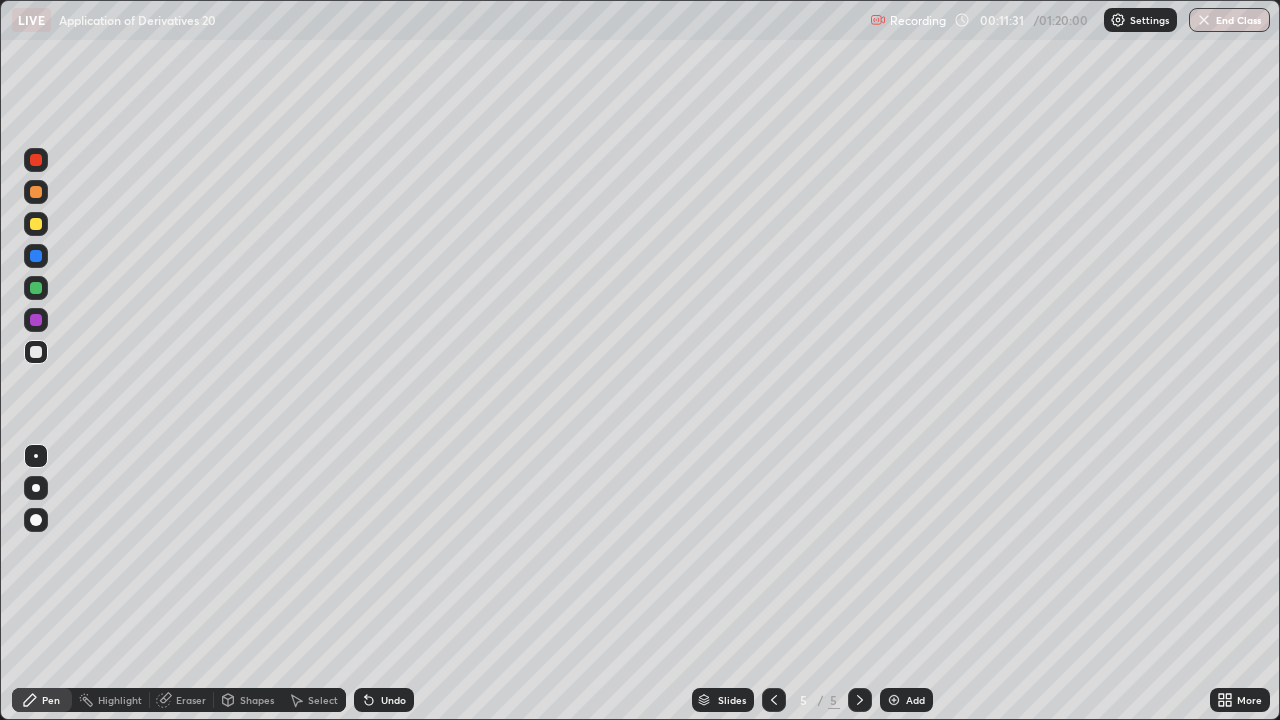 click at bounding box center [894, 700] 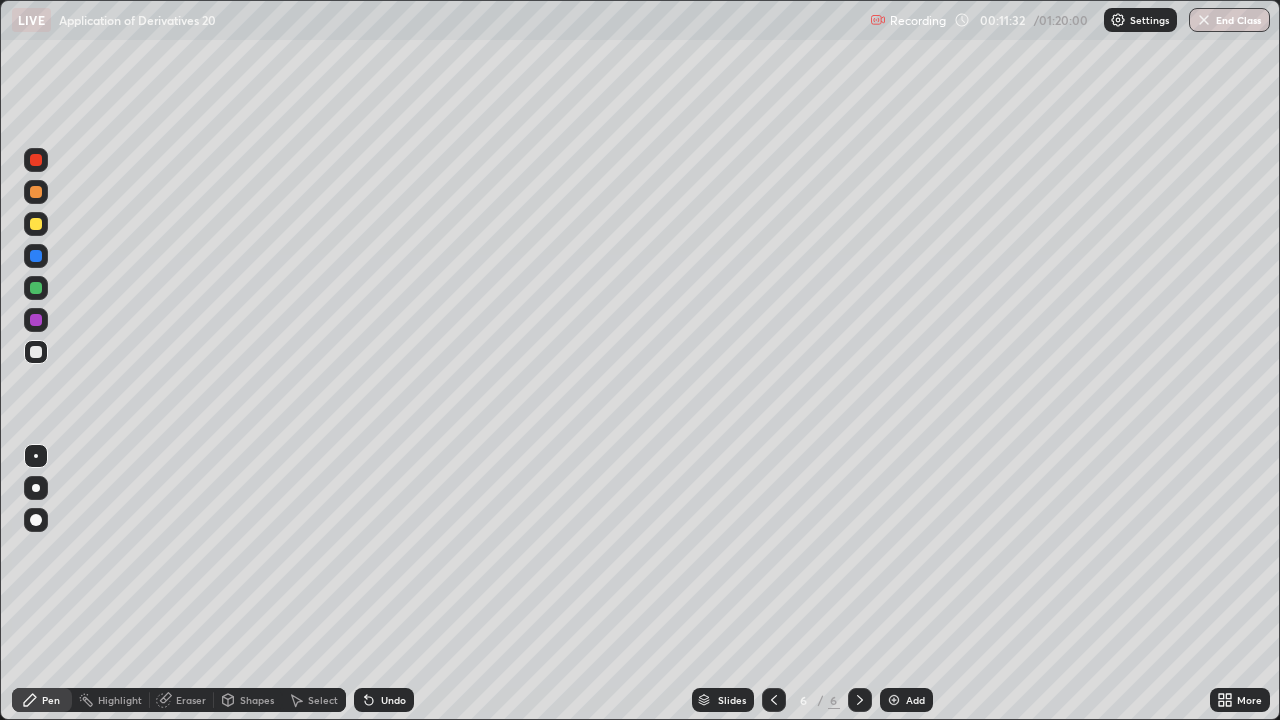 click 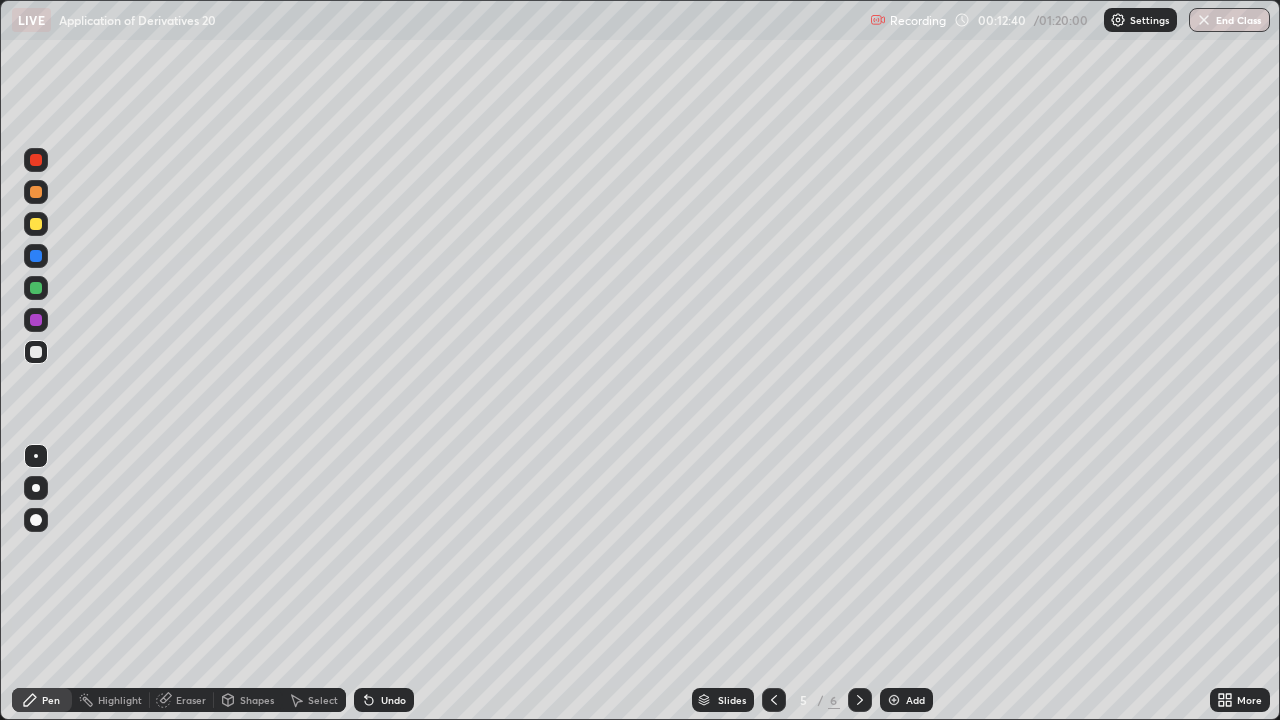 click at bounding box center [36, 224] 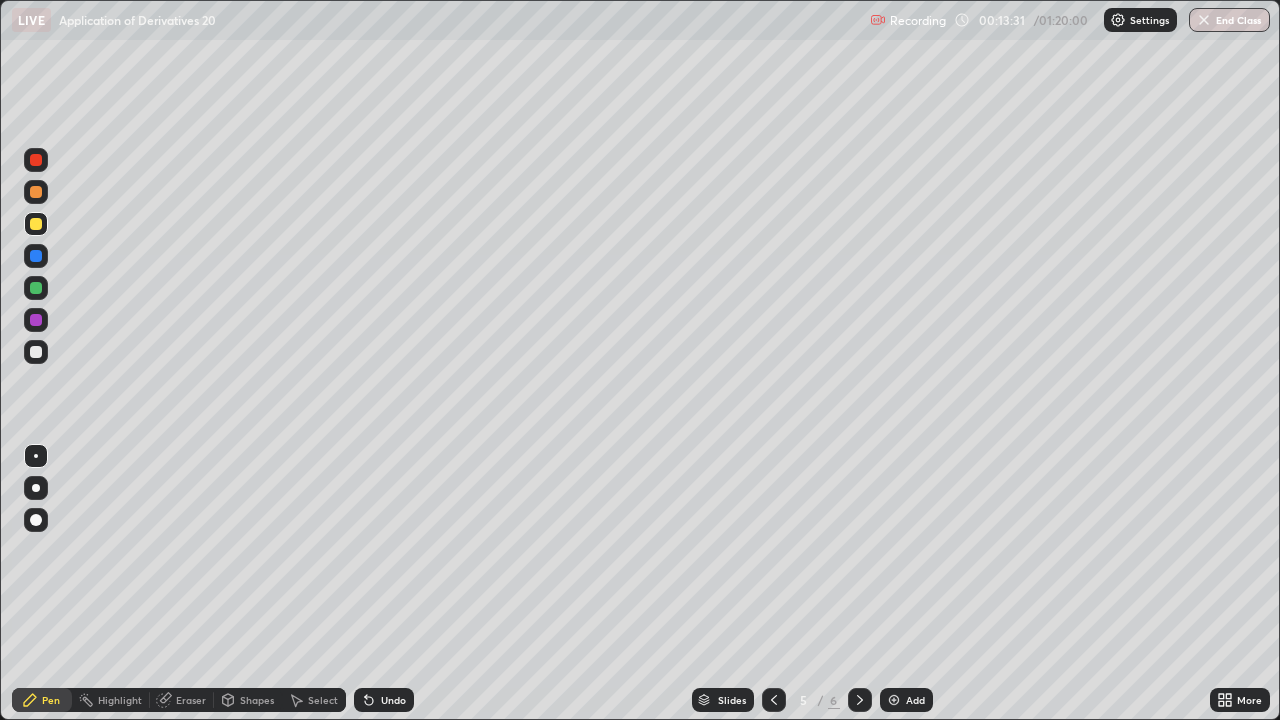click at bounding box center [36, 224] 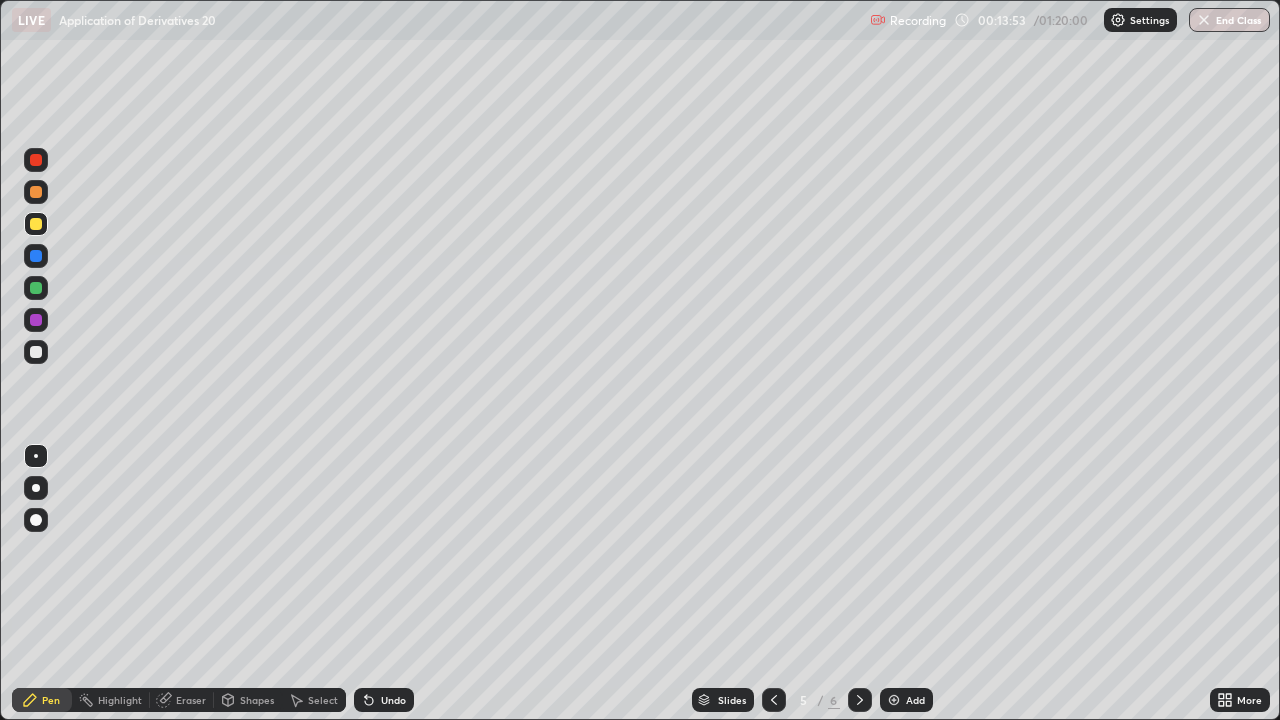 click at bounding box center [36, 352] 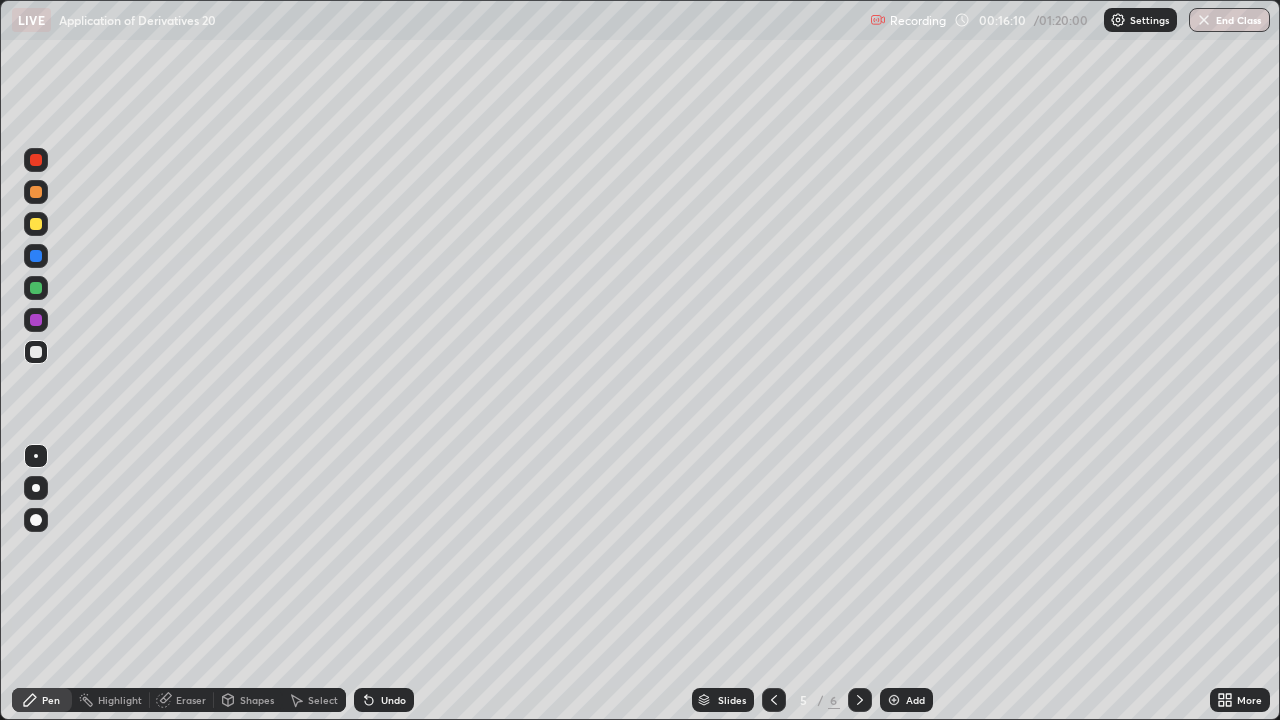 click on "Add" at bounding box center (915, 700) 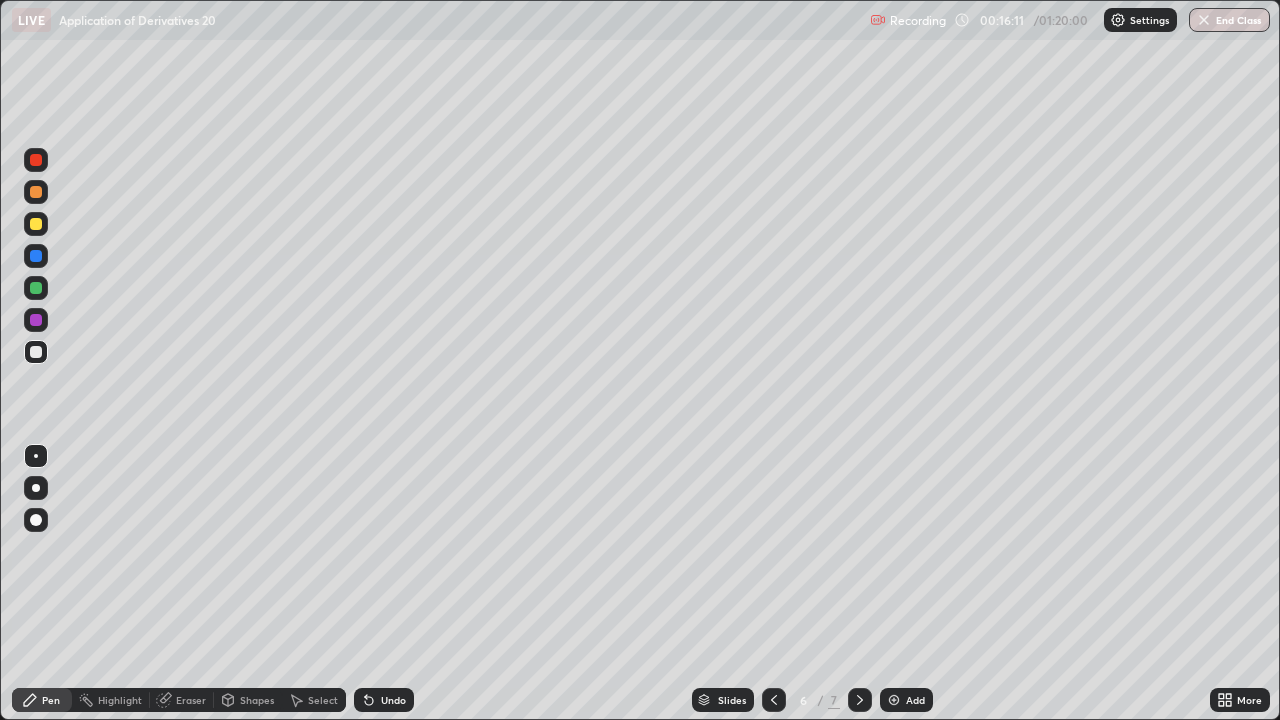 click at bounding box center [774, 700] 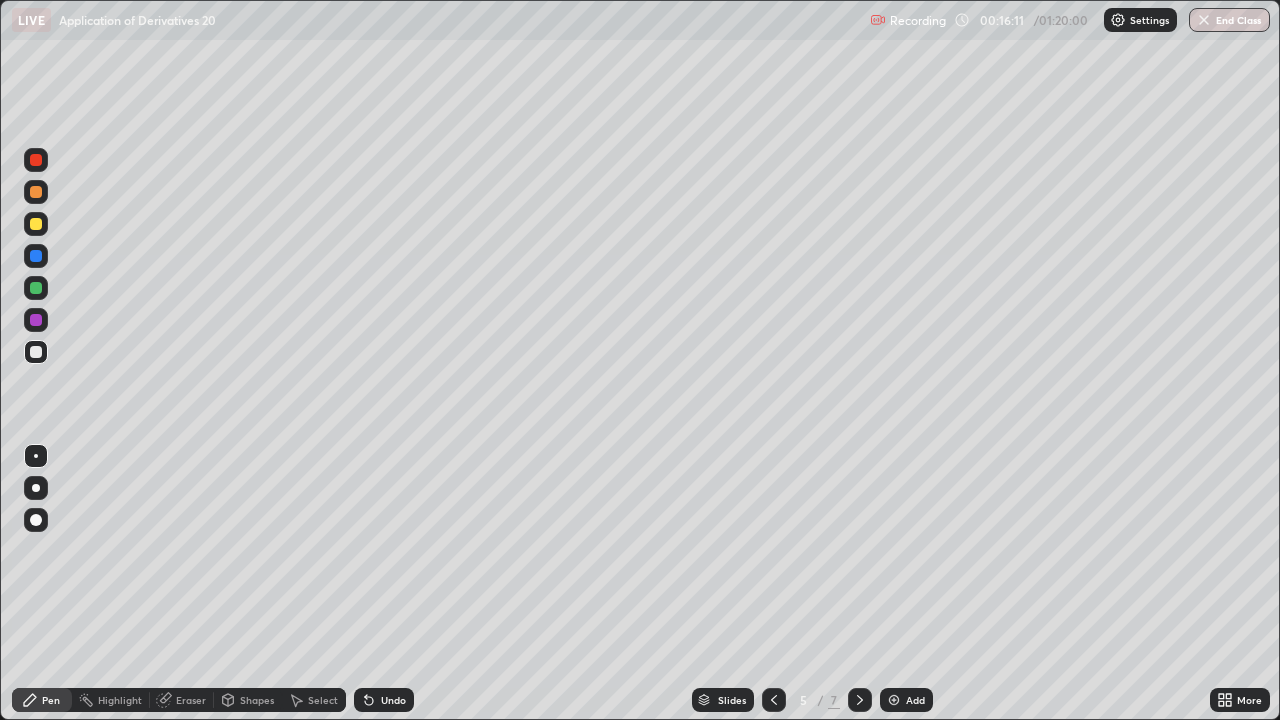 click at bounding box center (860, 700) 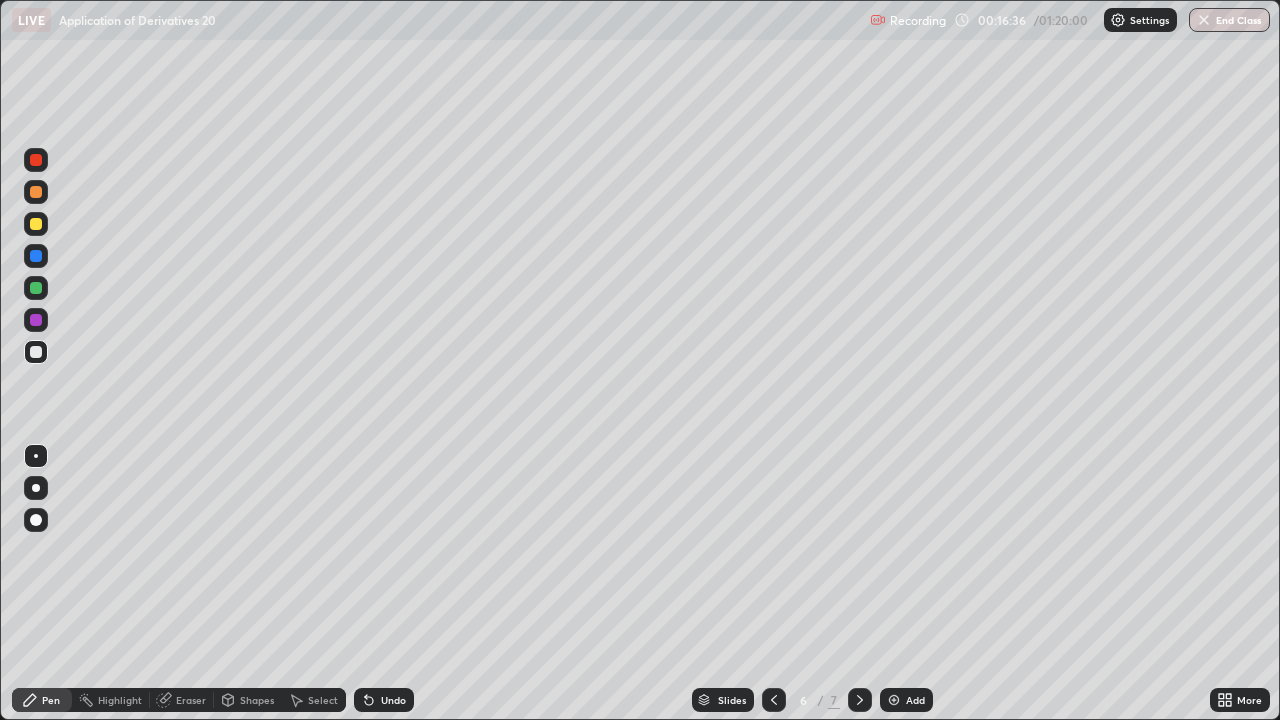 click at bounding box center (36, 352) 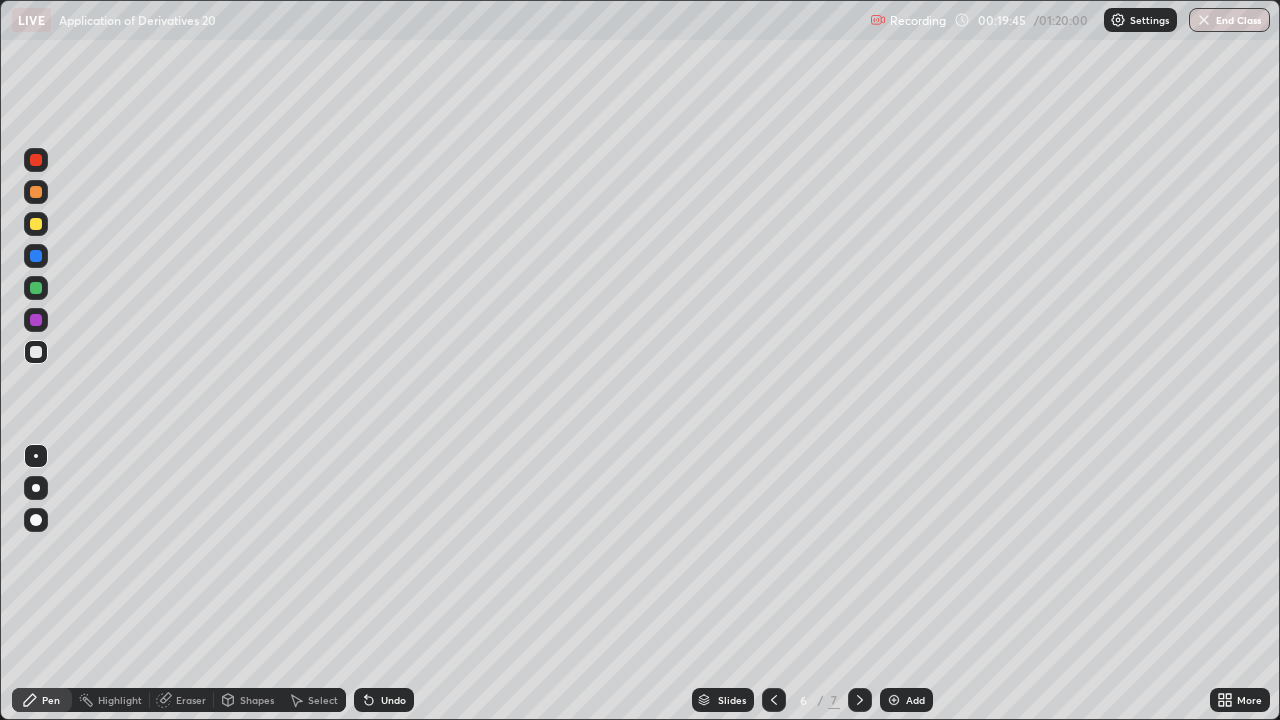 click at bounding box center [36, 256] 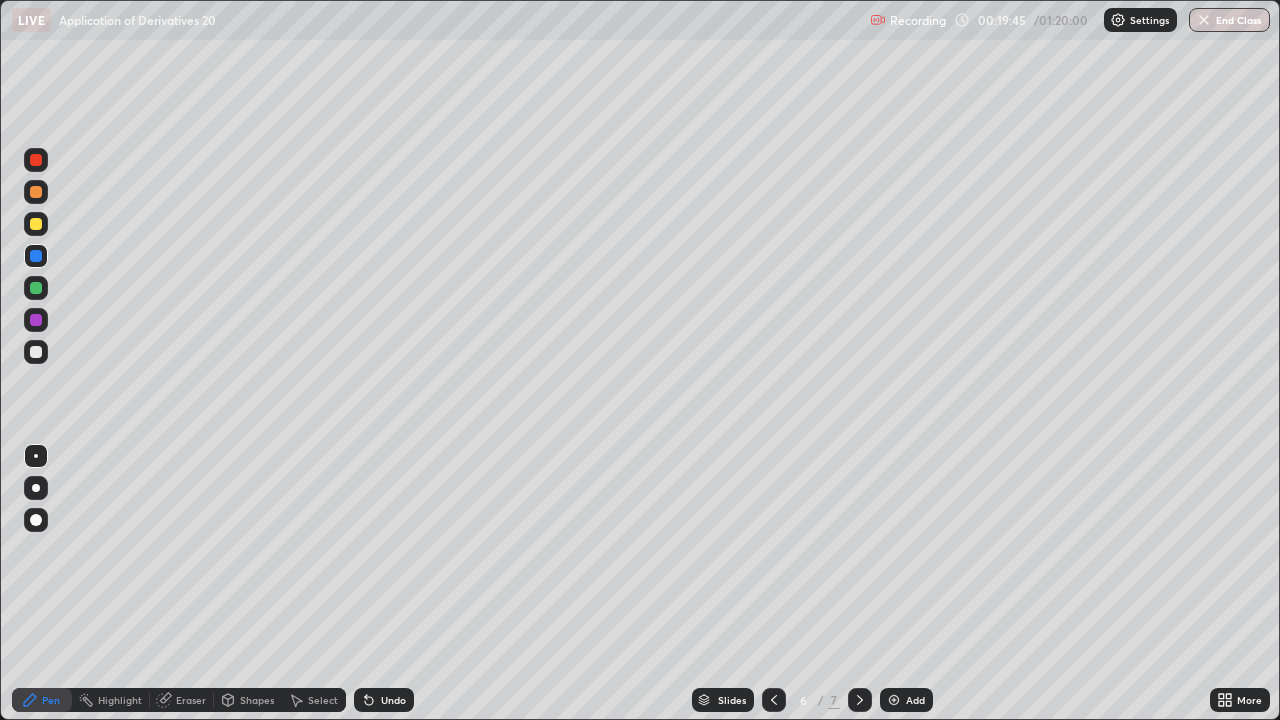 click at bounding box center [36, 224] 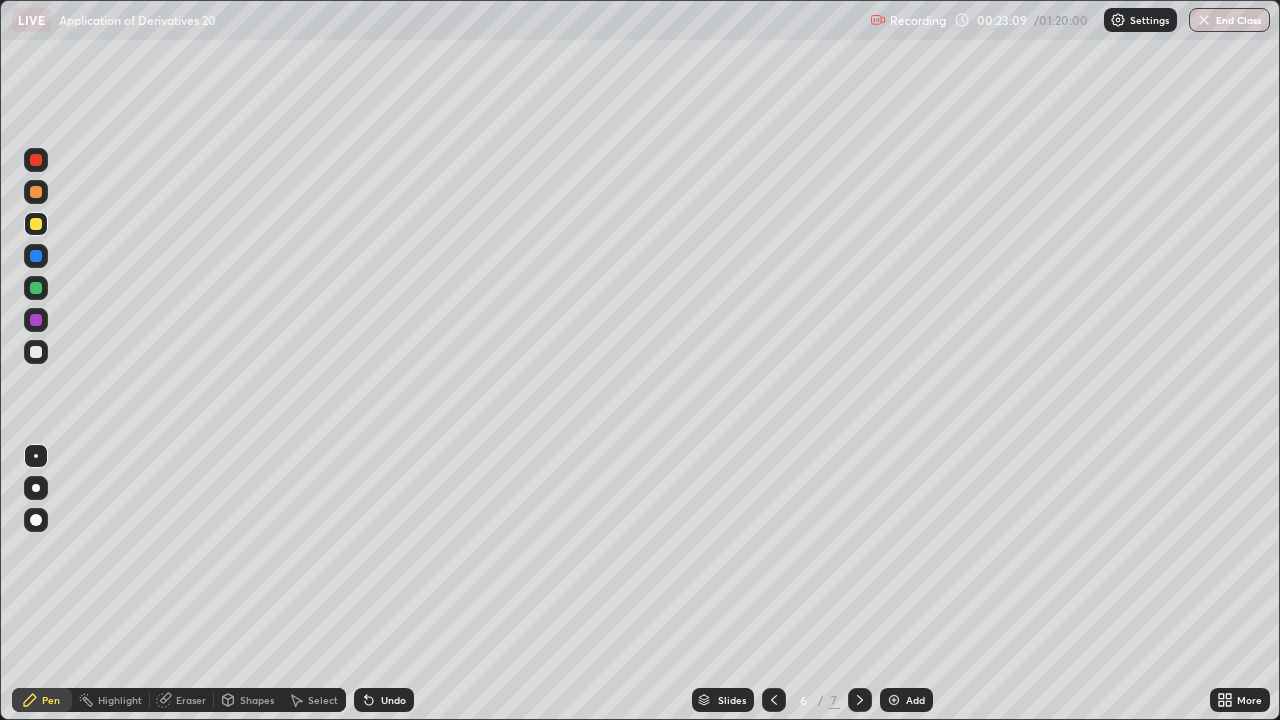click at bounding box center (36, 352) 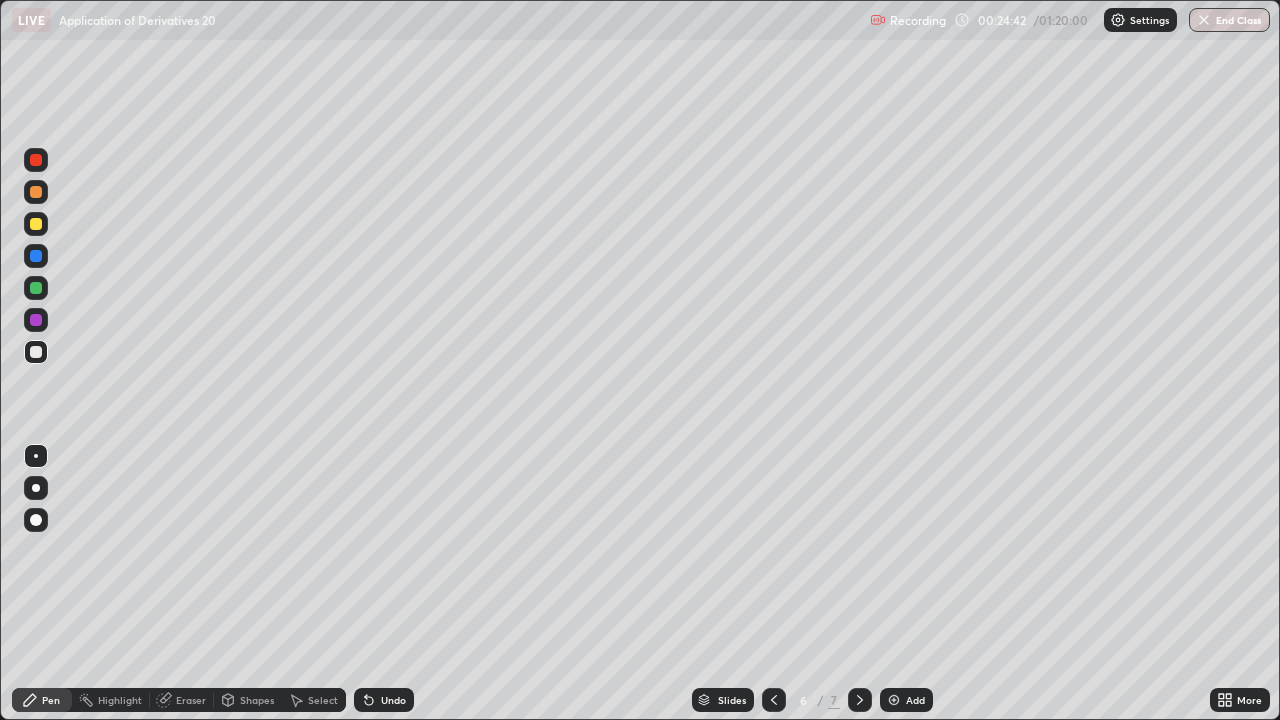 click at bounding box center [36, 288] 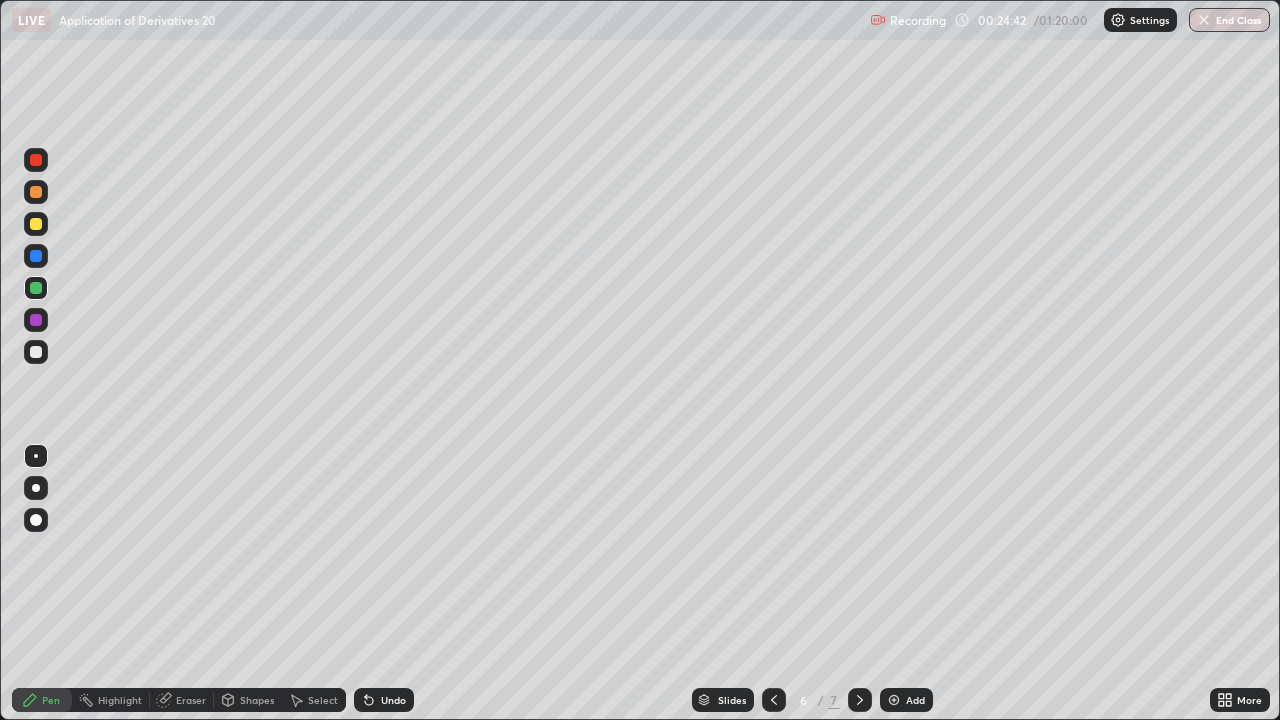 click at bounding box center [36, 224] 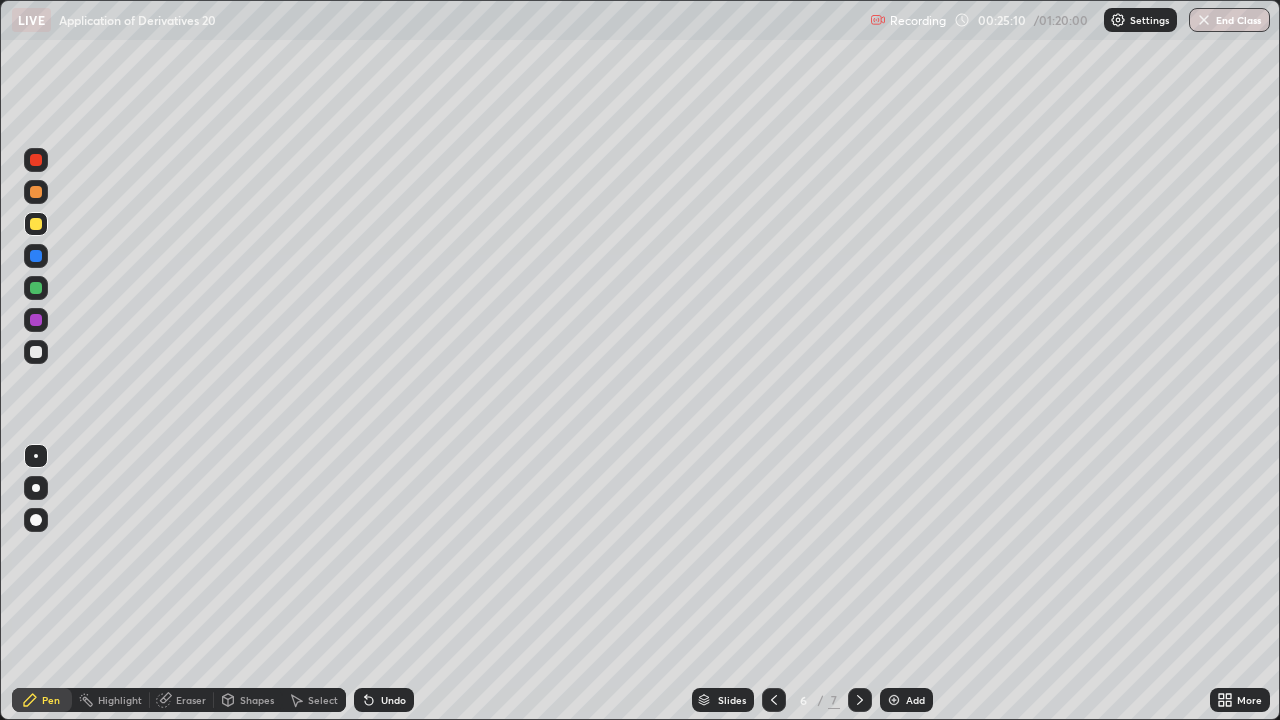click at bounding box center [36, 160] 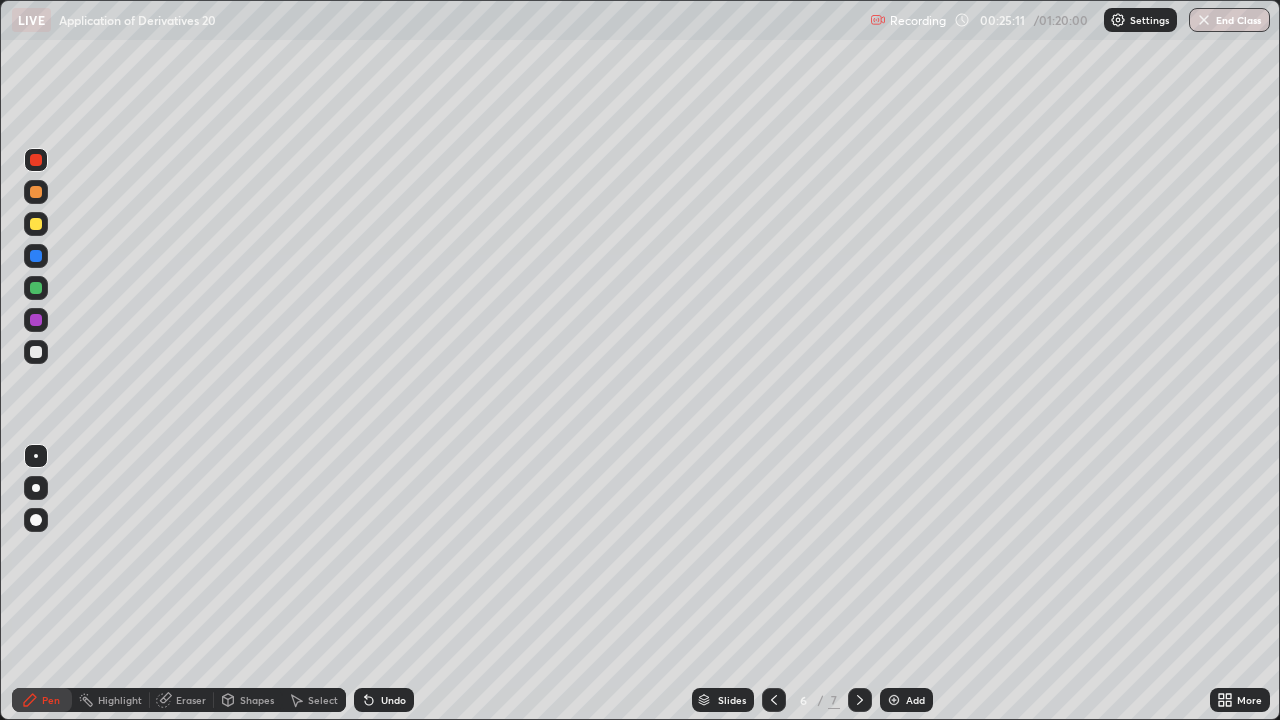 click at bounding box center (36, 352) 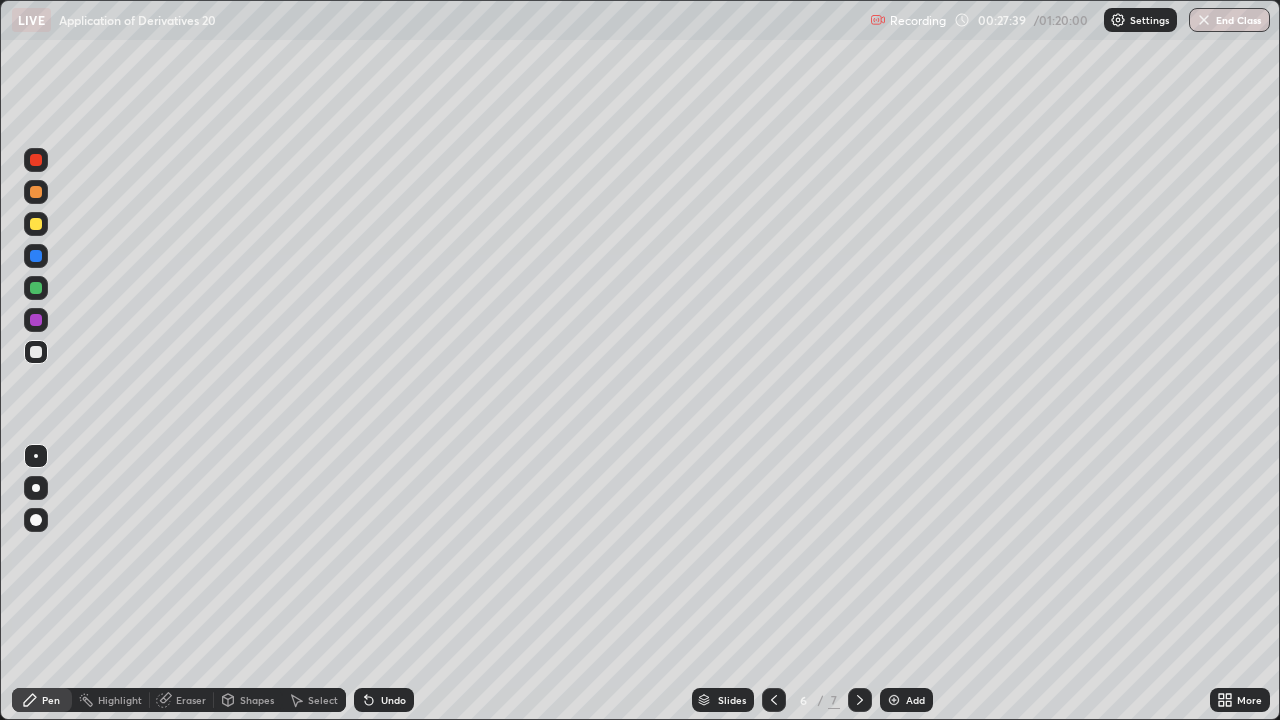click 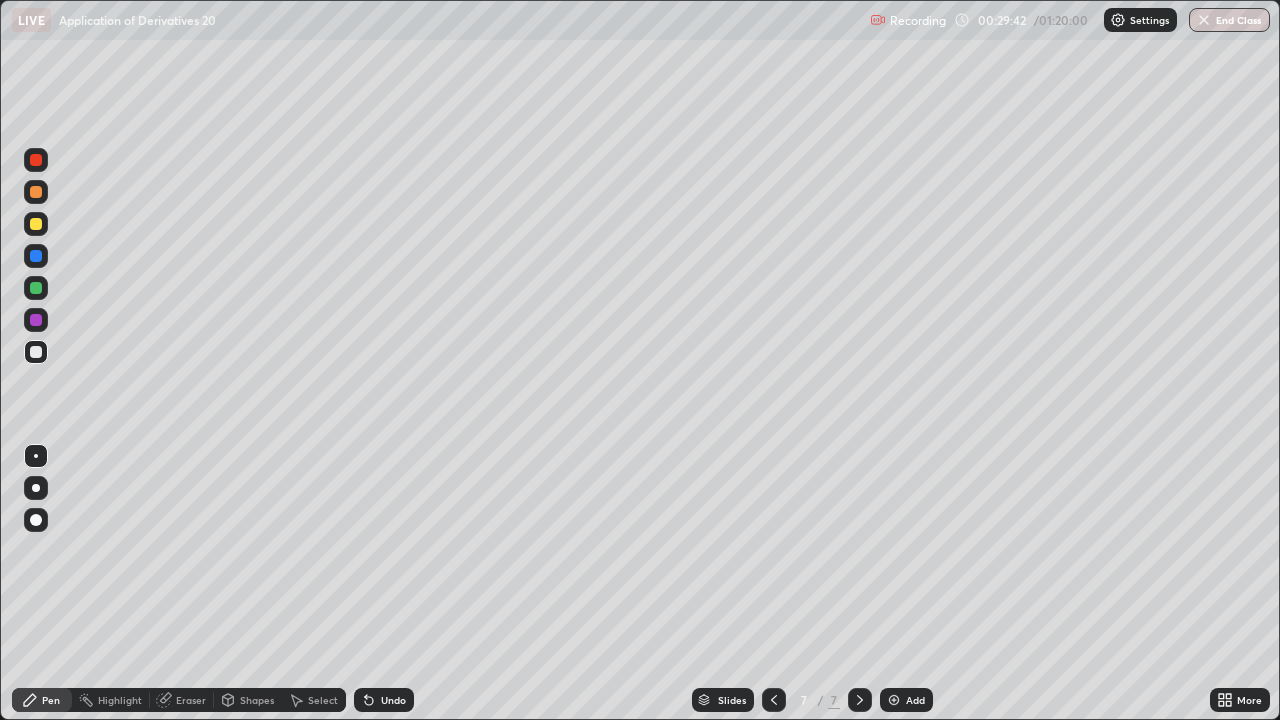 click 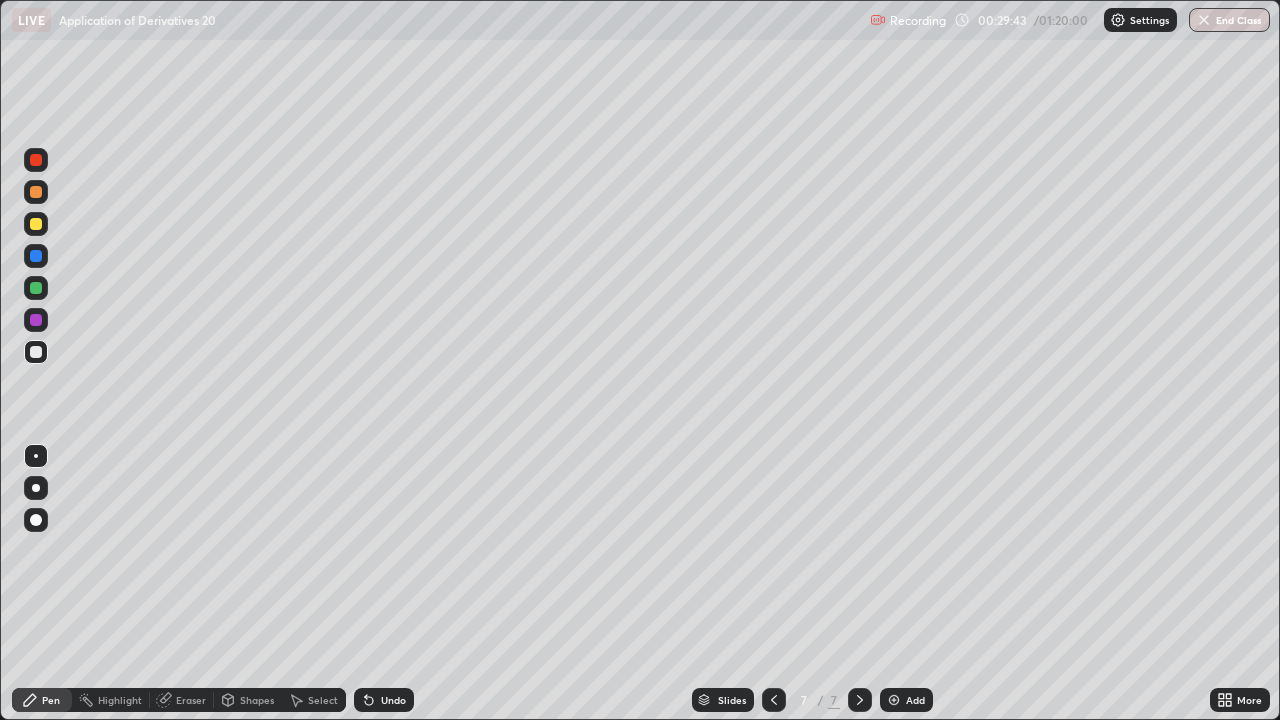 click on "Undo" at bounding box center (384, 700) 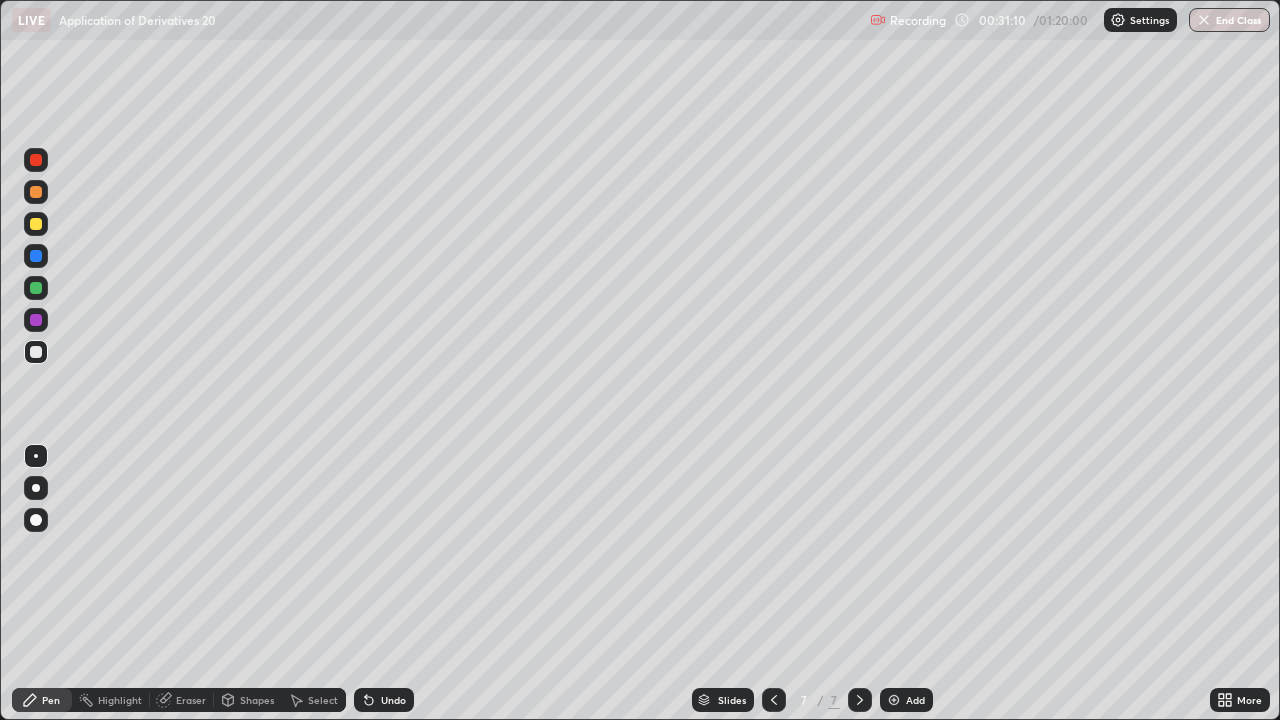 click at bounding box center (36, 288) 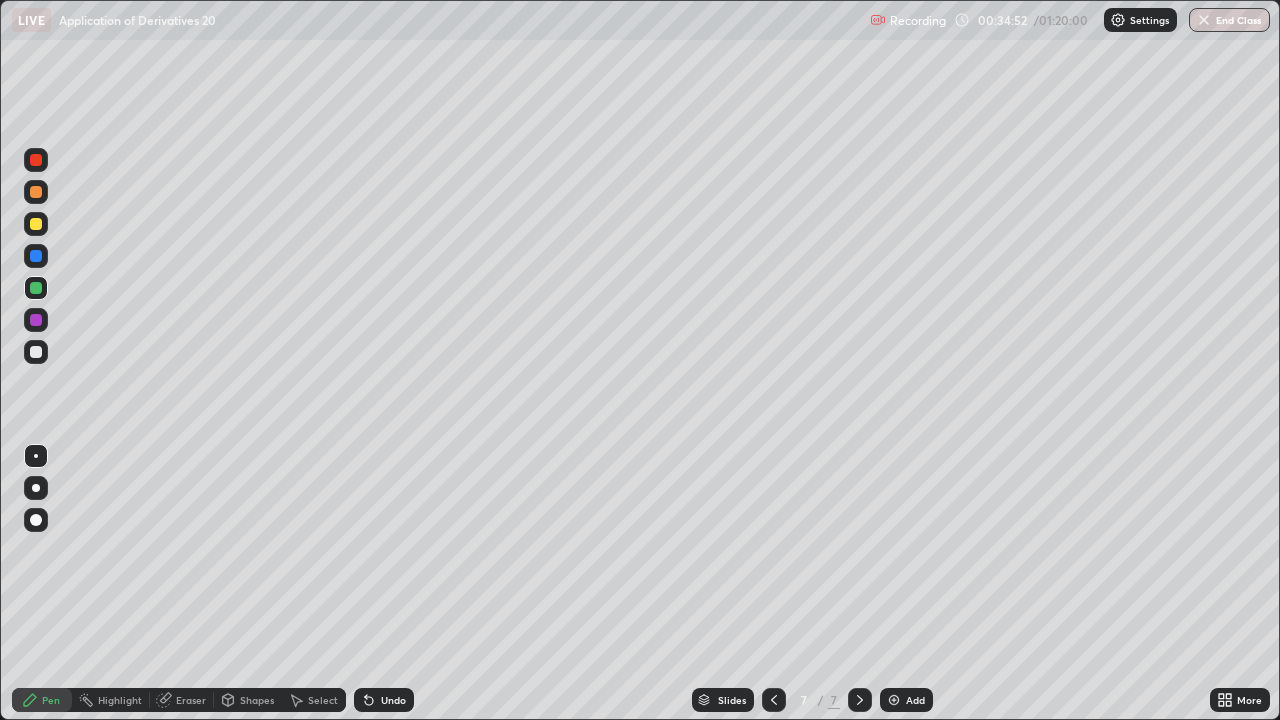 click at bounding box center [36, 224] 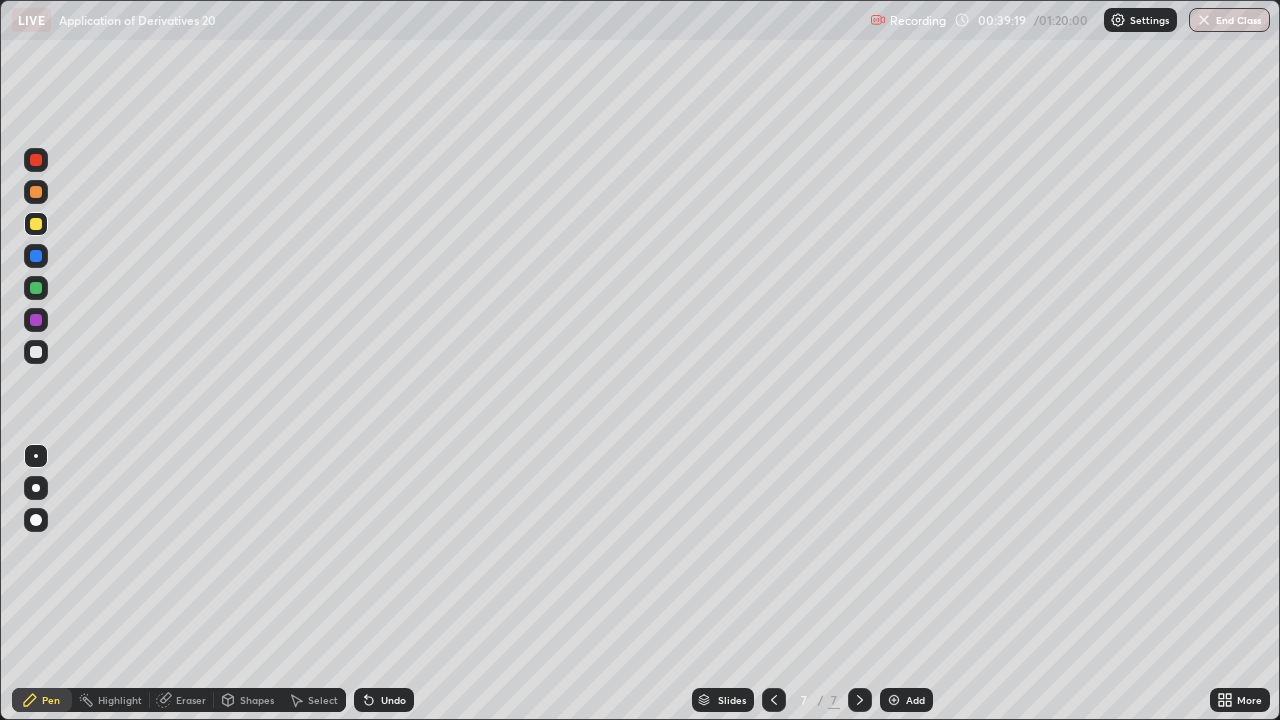 click on "Select" at bounding box center [323, 700] 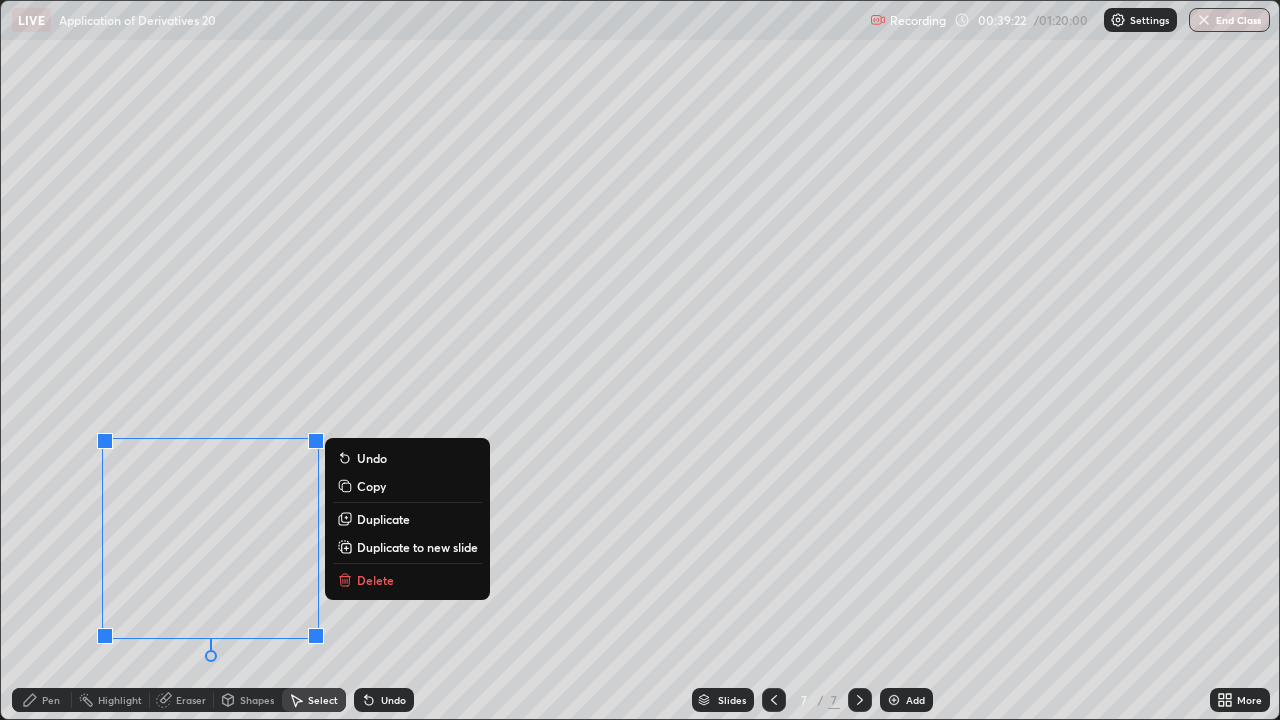 click on "Copy" at bounding box center (371, 486) 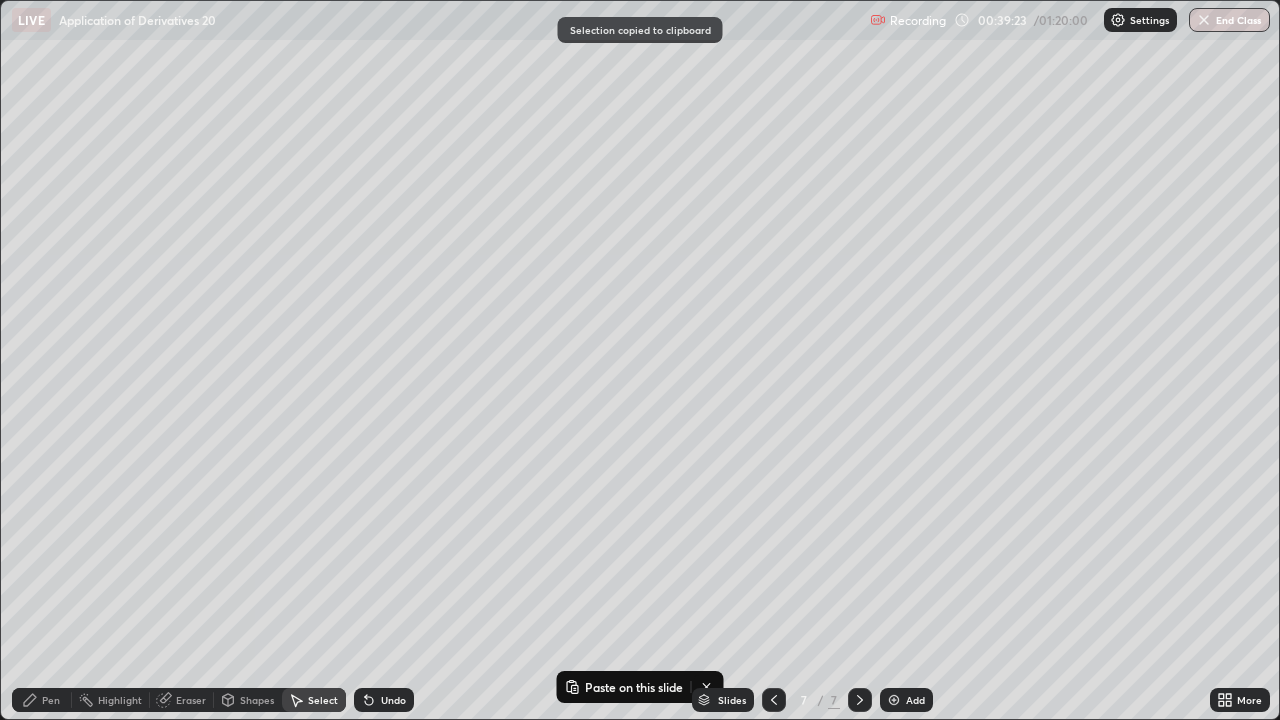 click on "Add" at bounding box center [906, 700] 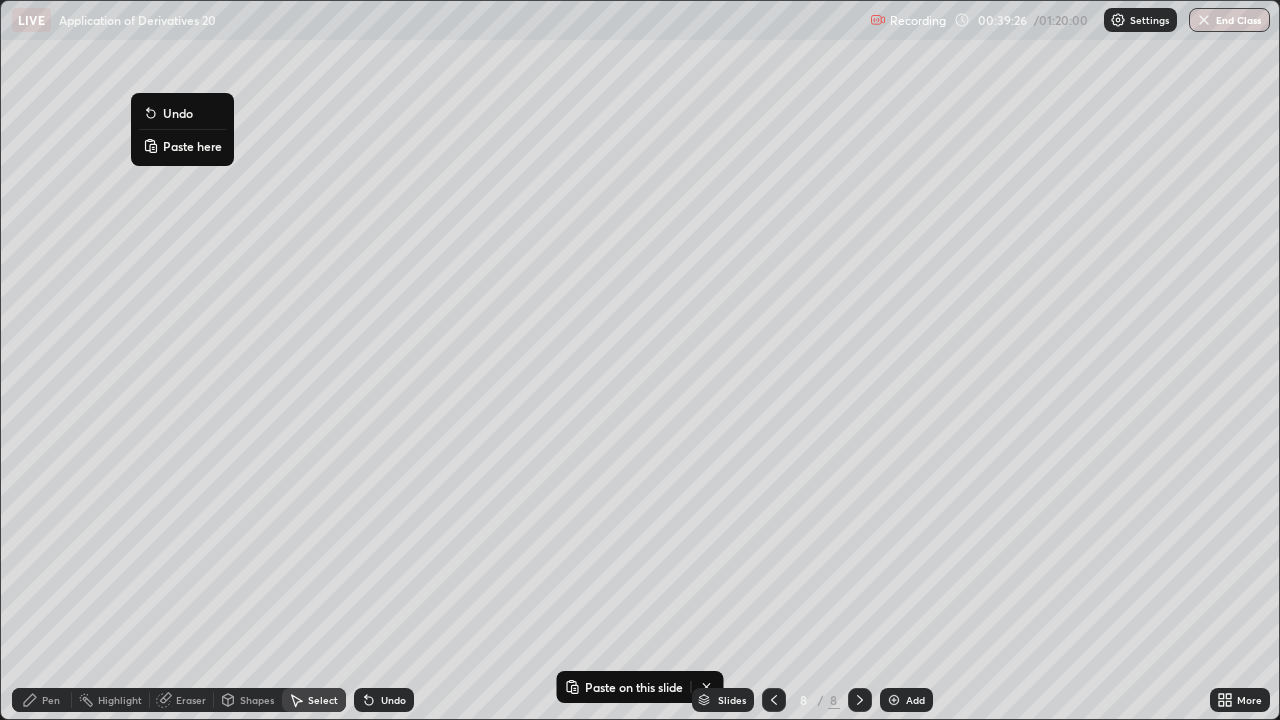 click on "Paste here" at bounding box center [192, 146] 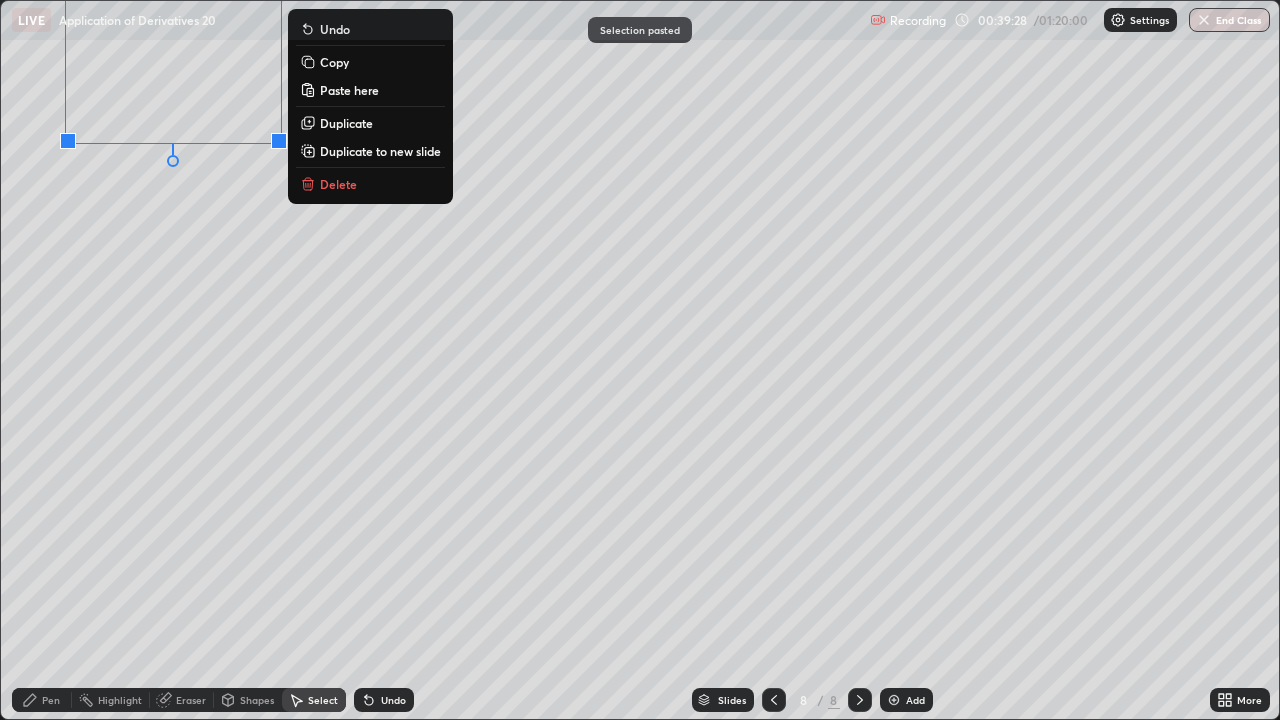 click on "0 ° Undo Copy Paste here Duplicate Duplicate to new slide Delete" at bounding box center [640, 360] 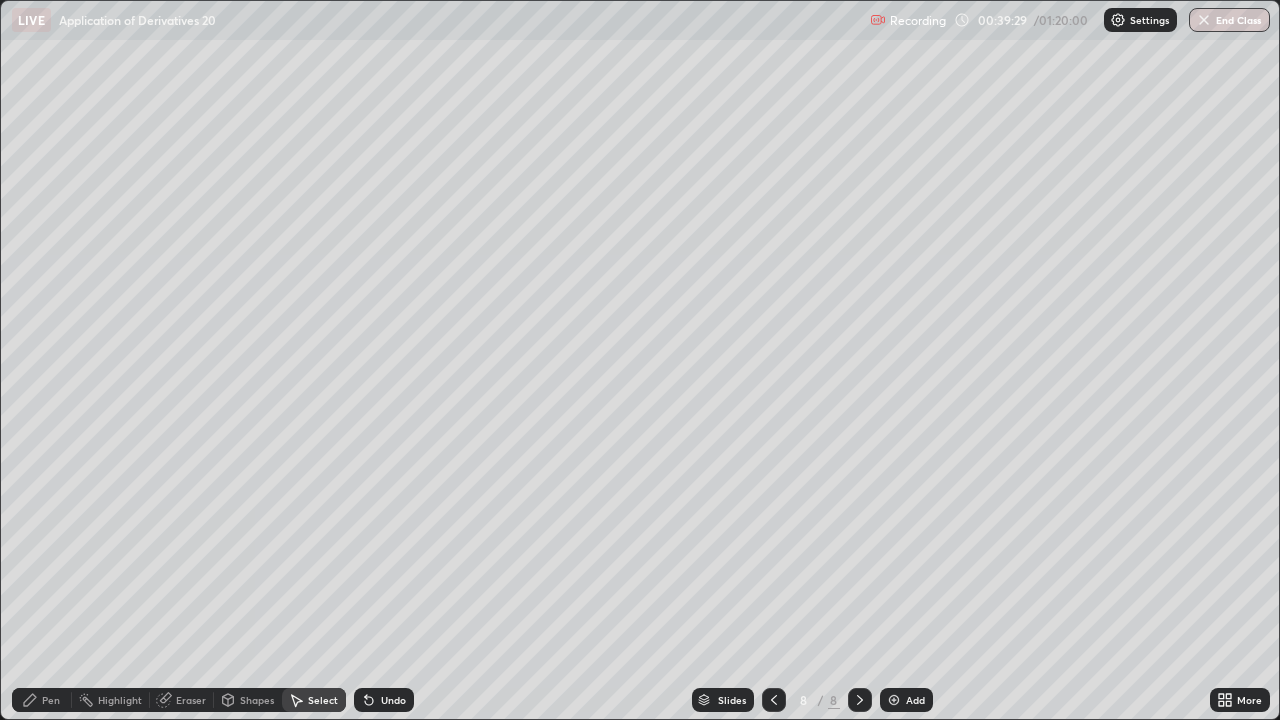 click on "Eraser" at bounding box center [191, 700] 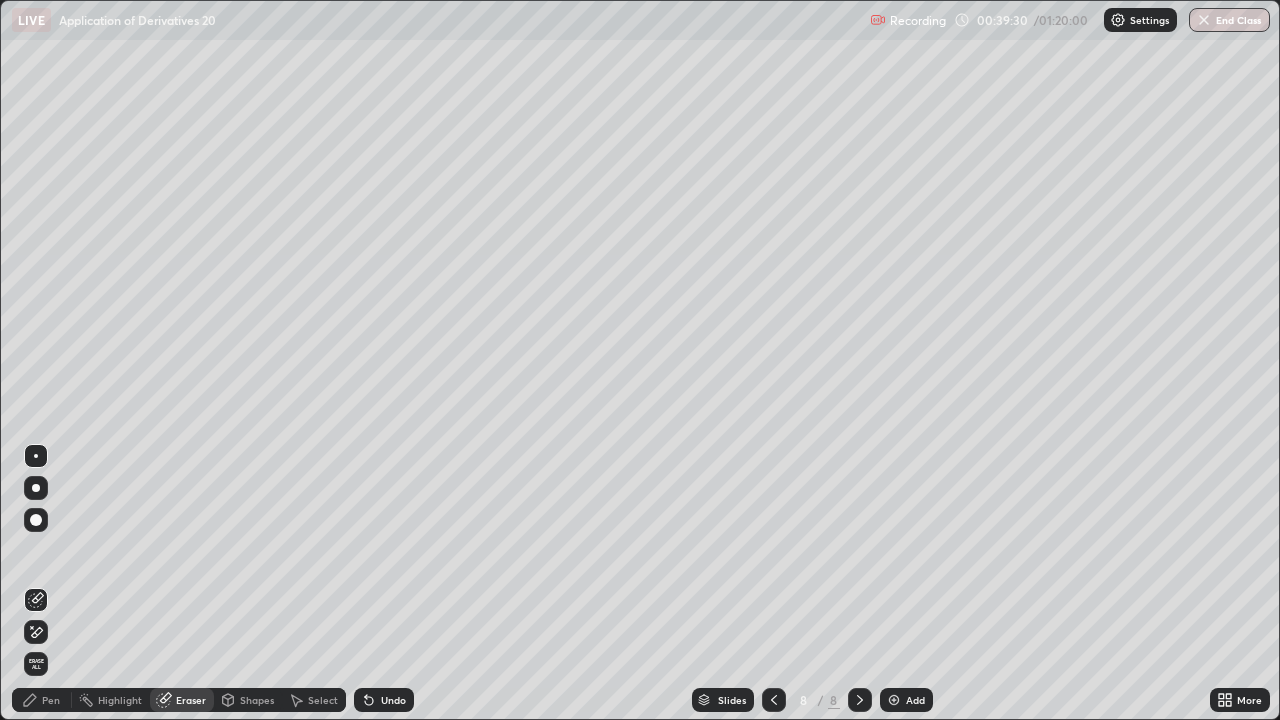 click 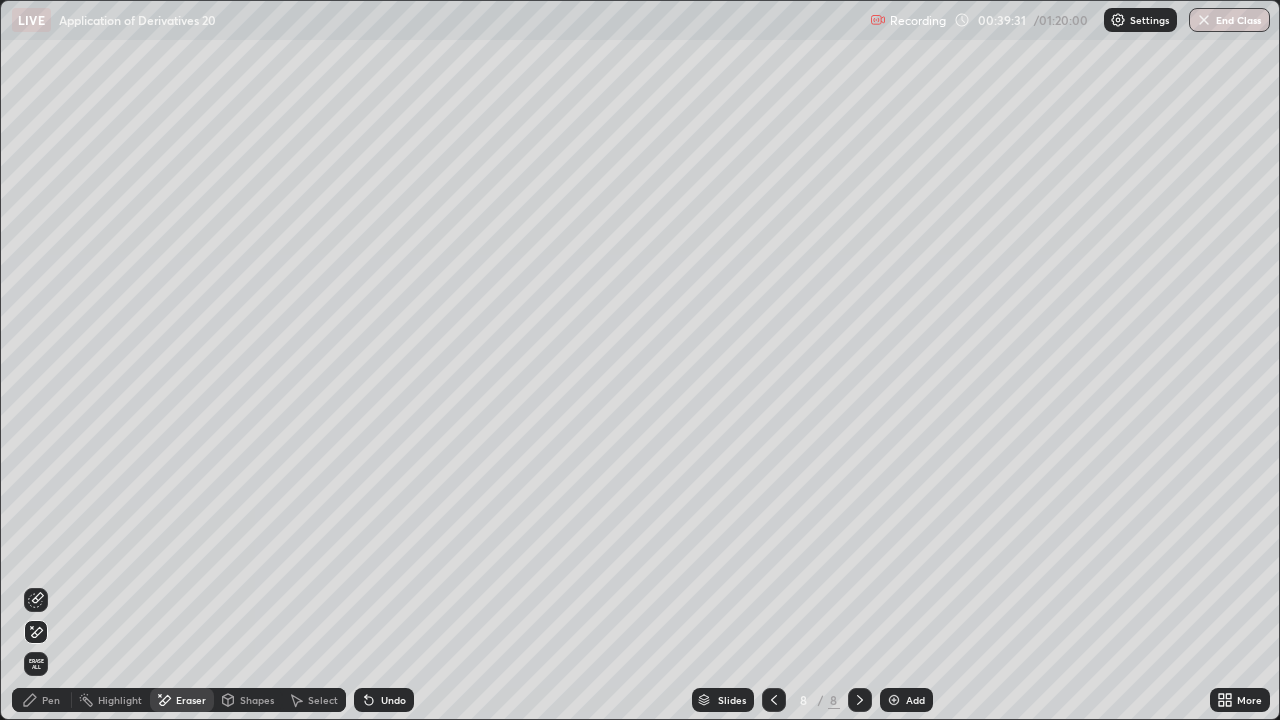click on "Pen" at bounding box center (42, 700) 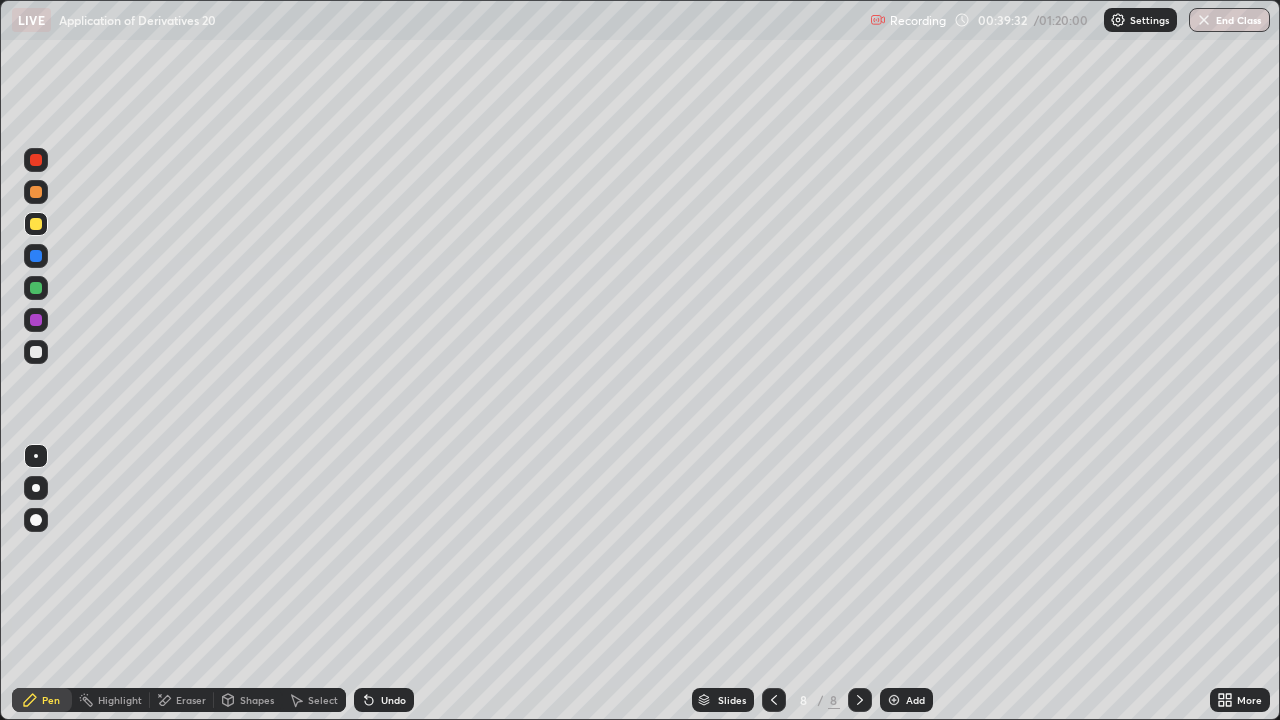 click at bounding box center [36, 352] 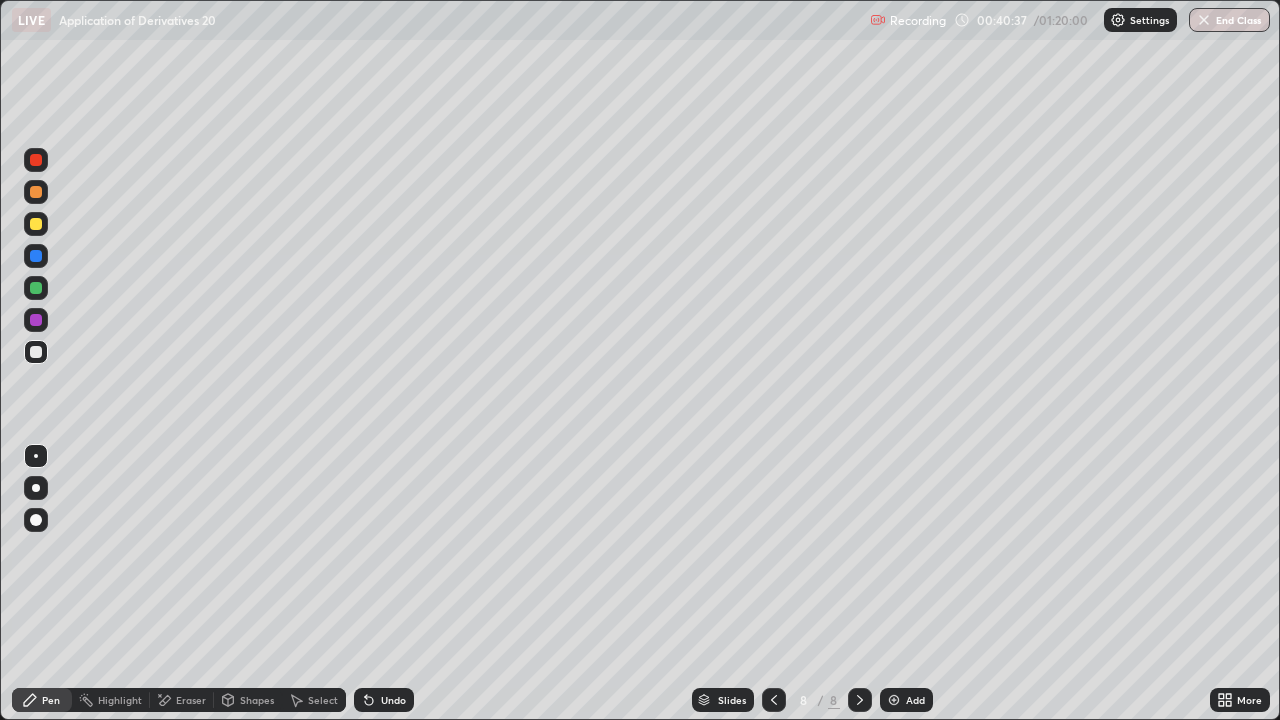 click at bounding box center (36, 256) 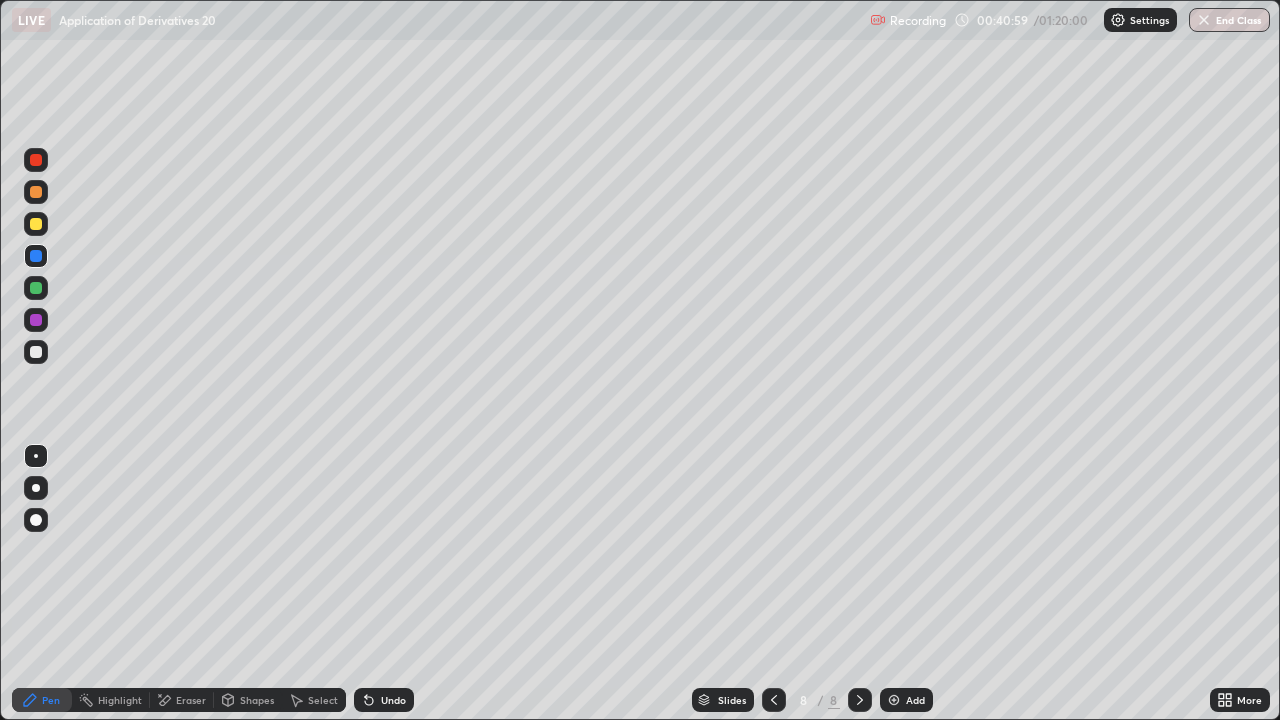 click at bounding box center [36, 320] 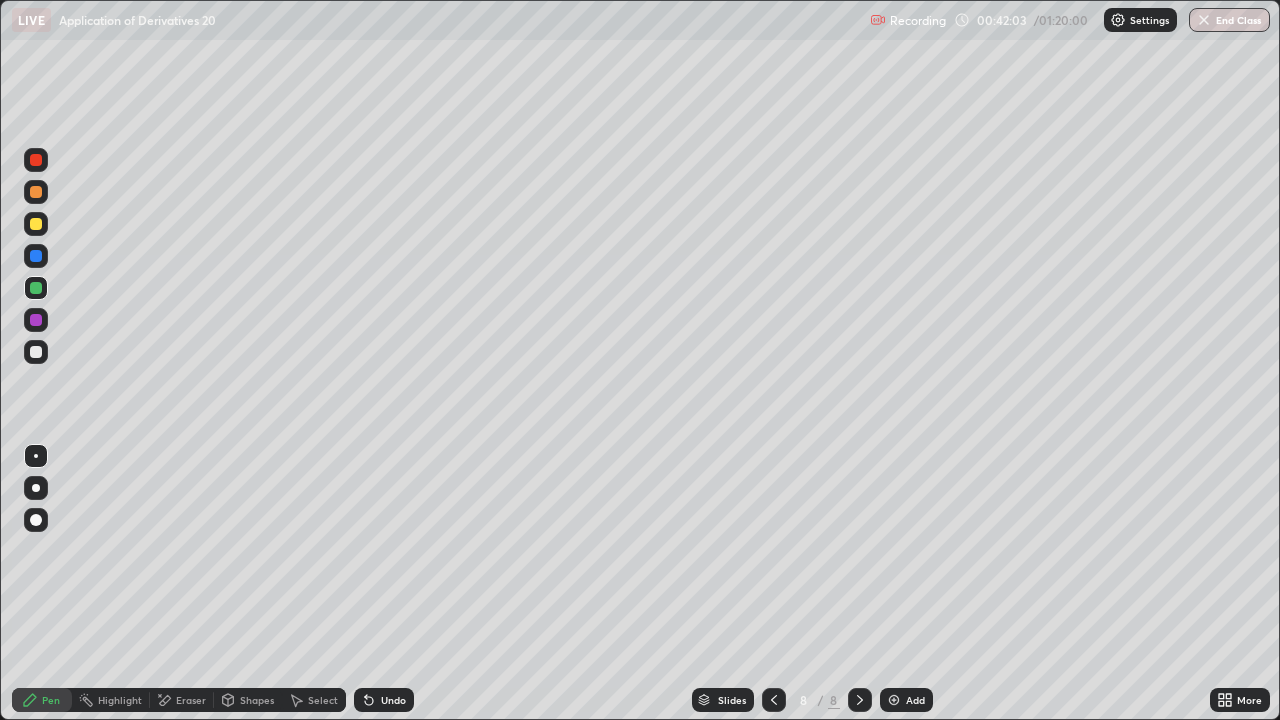 click at bounding box center [36, 352] 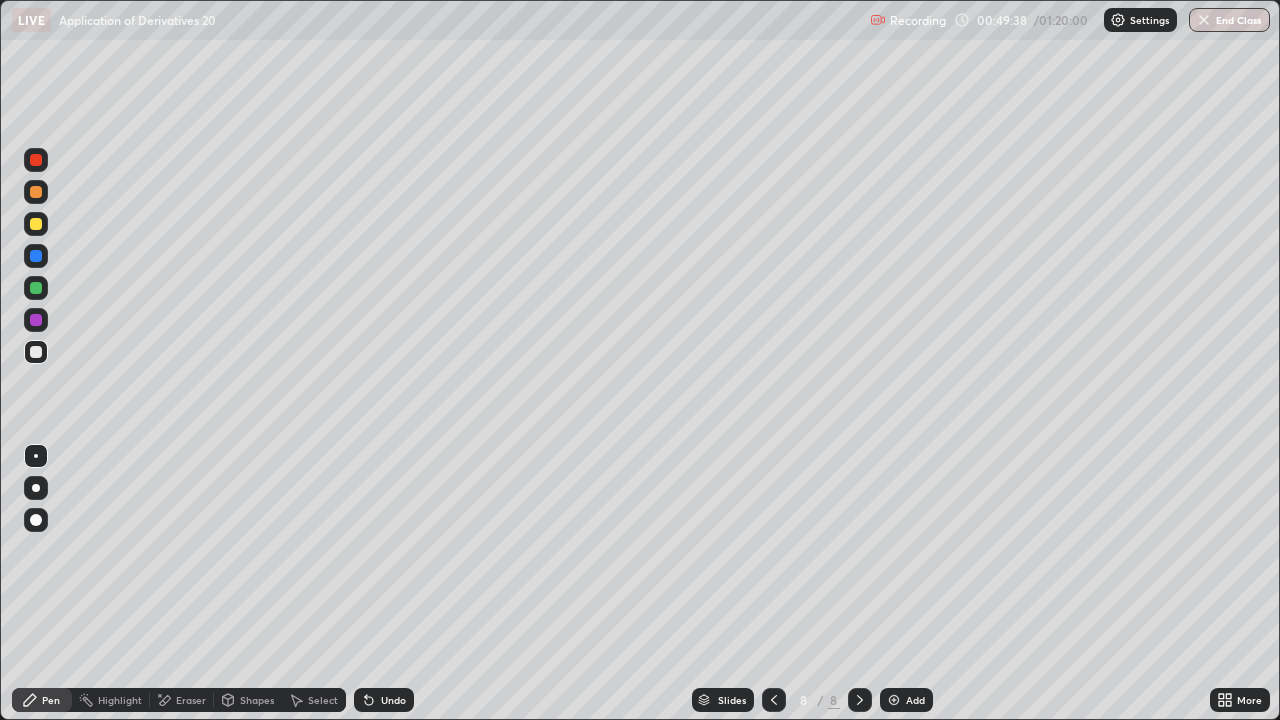 click on "Select" at bounding box center (323, 700) 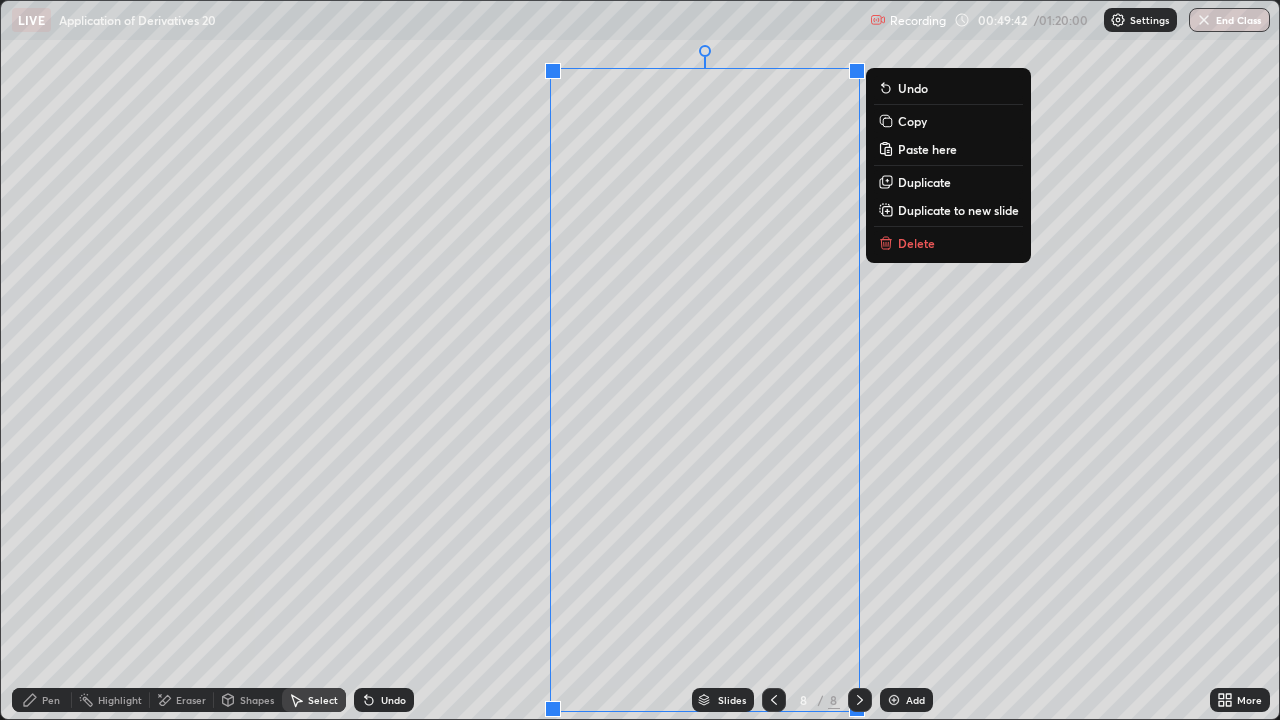 click on "Copy" at bounding box center (912, 121) 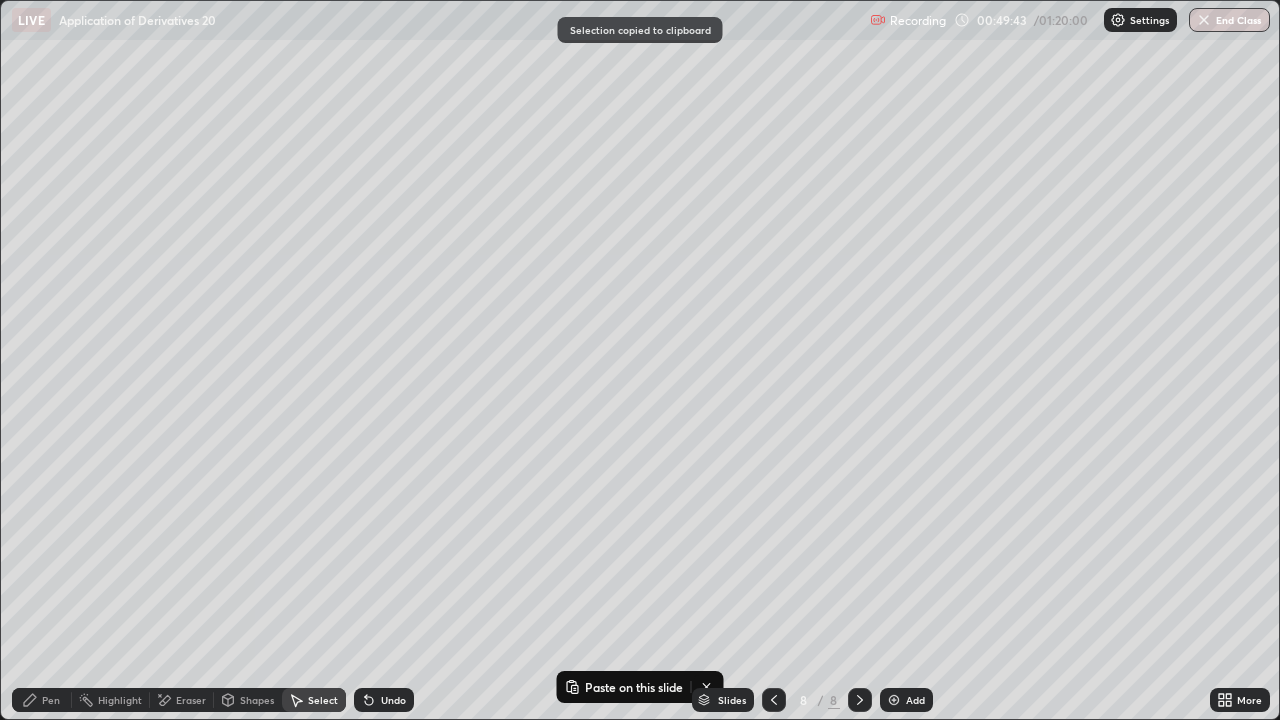 click at bounding box center (894, 700) 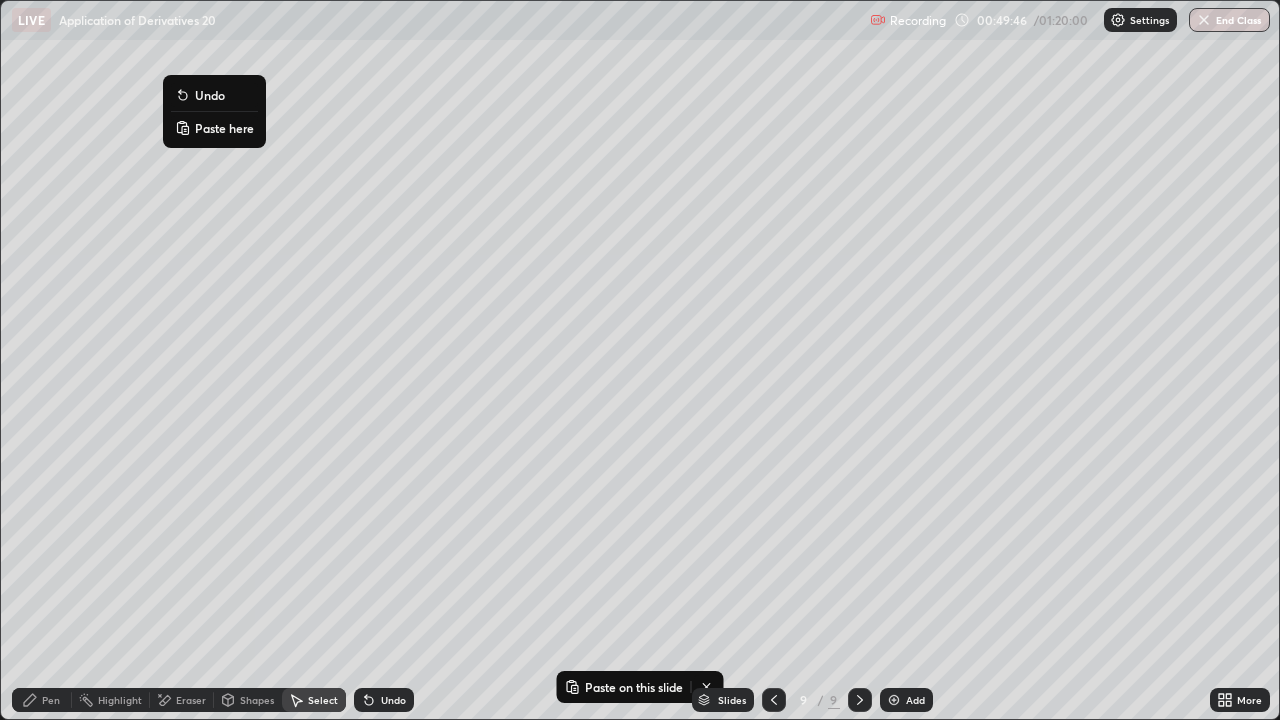 click on "Paste here" at bounding box center (224, 128) 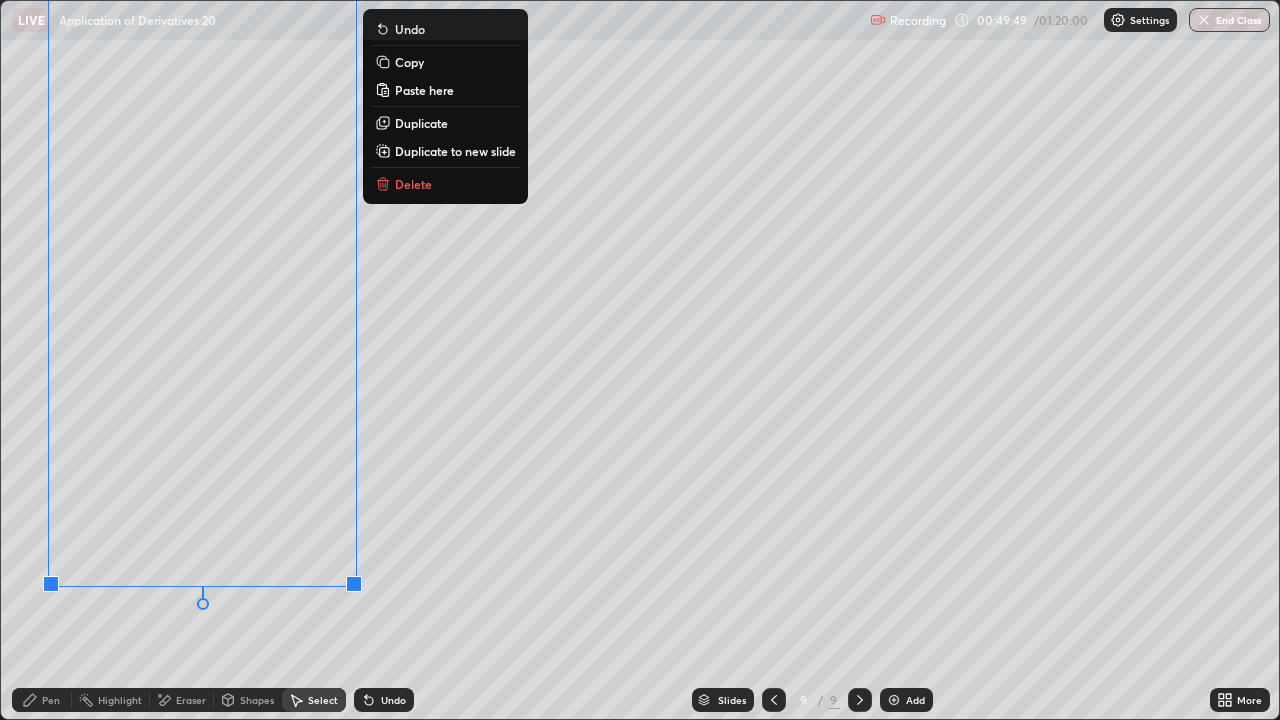 click on "0 ° Undo Copy Paste here Duplicate Duplicate to new slide Delete" at bounding box center [640, 360] 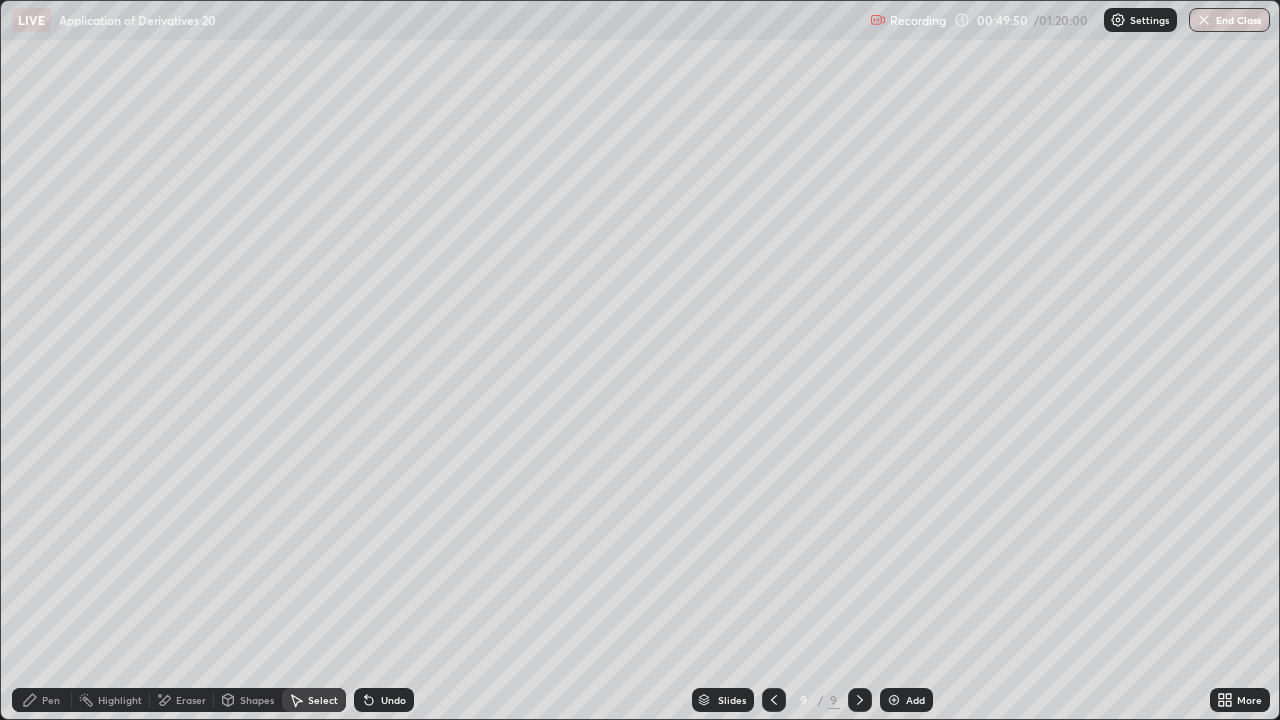 click on "Eraser" at bounding box center [191, 700] 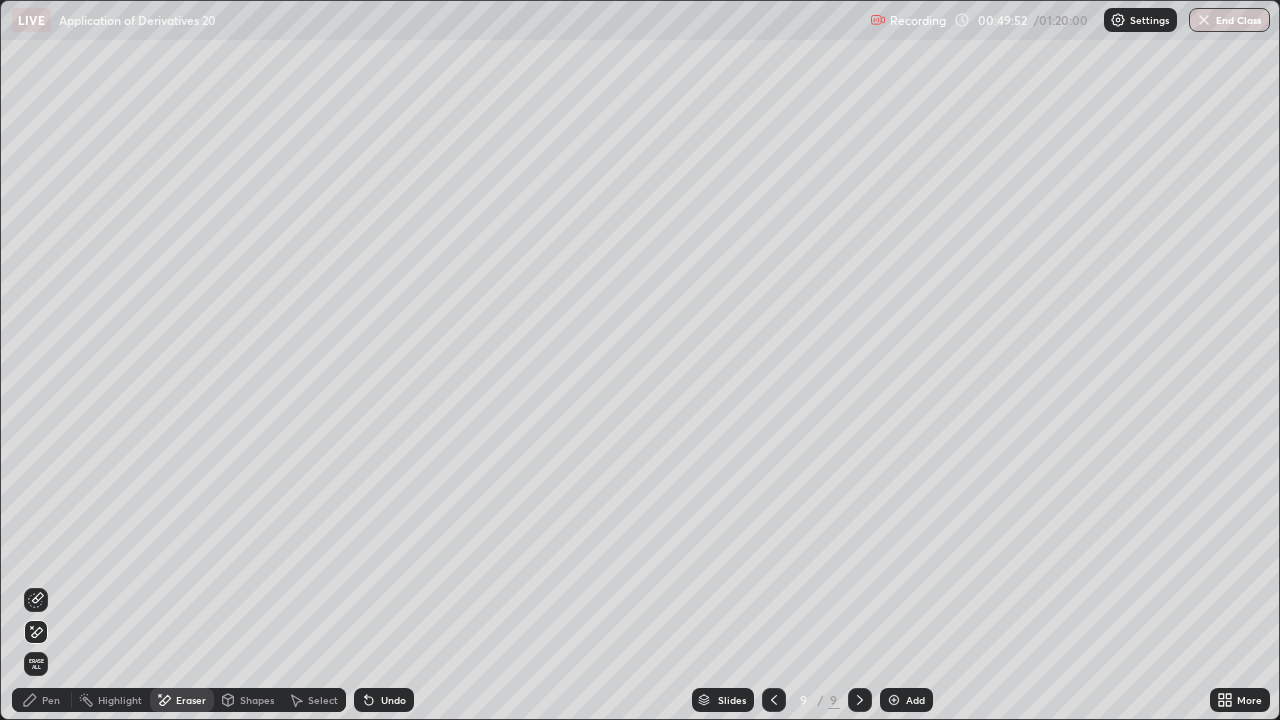 click on "LIVE Application of Derivatives 20" at bounding box center [437, 20] 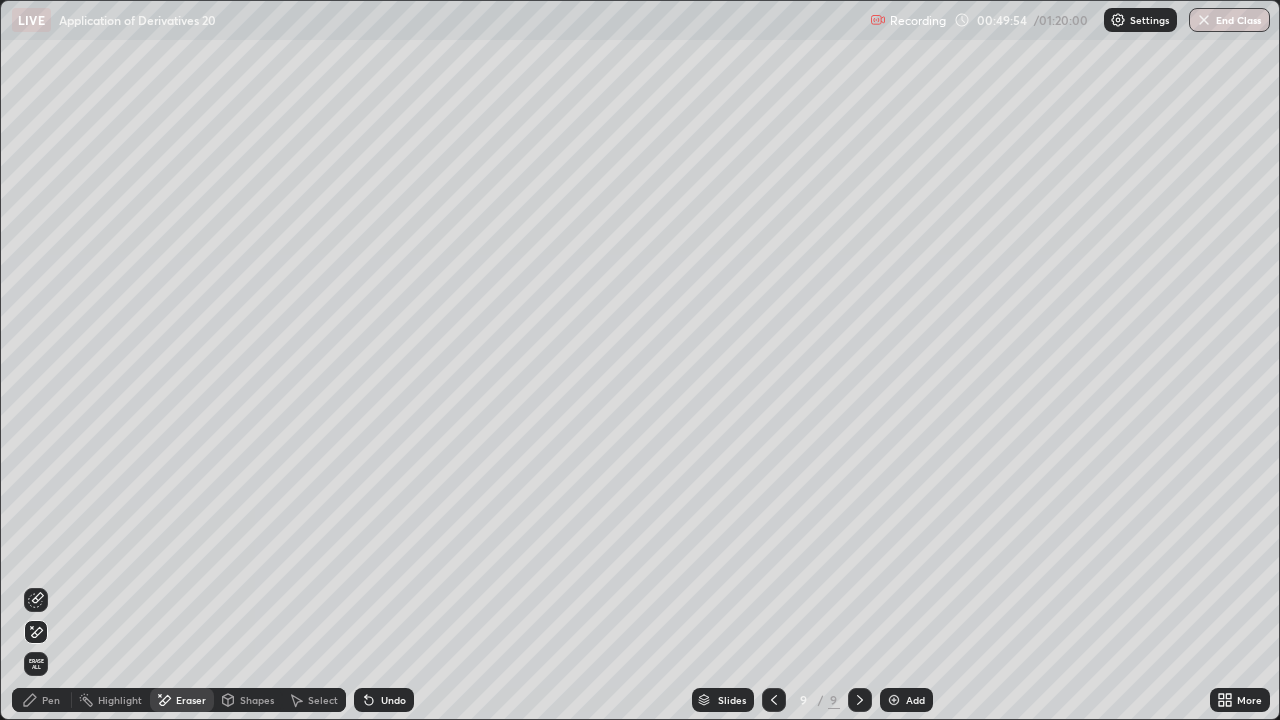 click on "Pen" at bounding box center [51, 700] 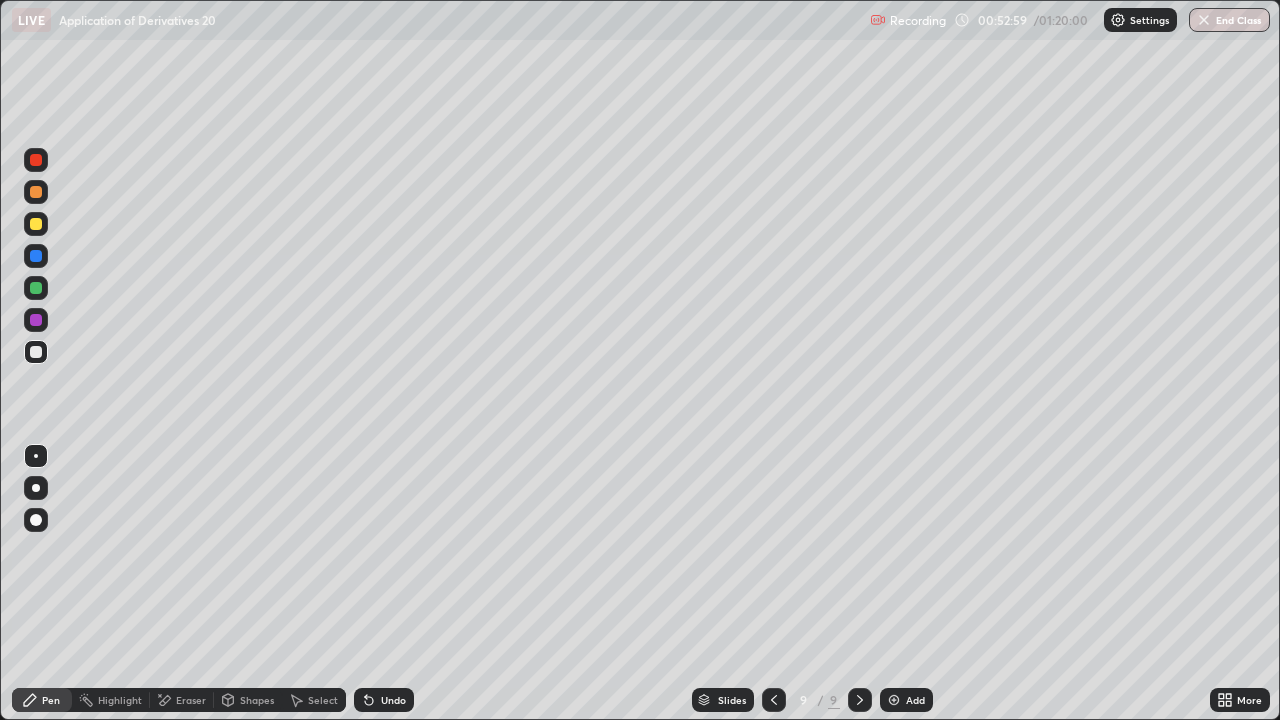click at bounding box center (36, 224) 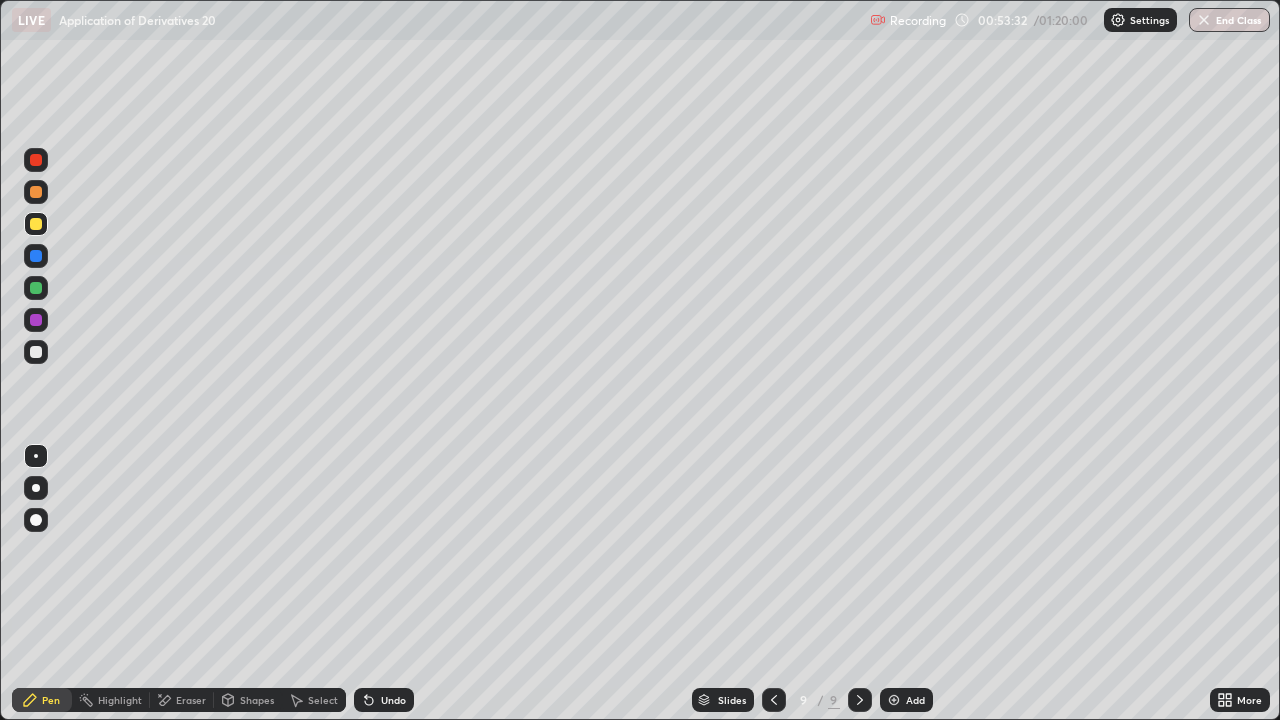 click at bounding box center (36, 256) 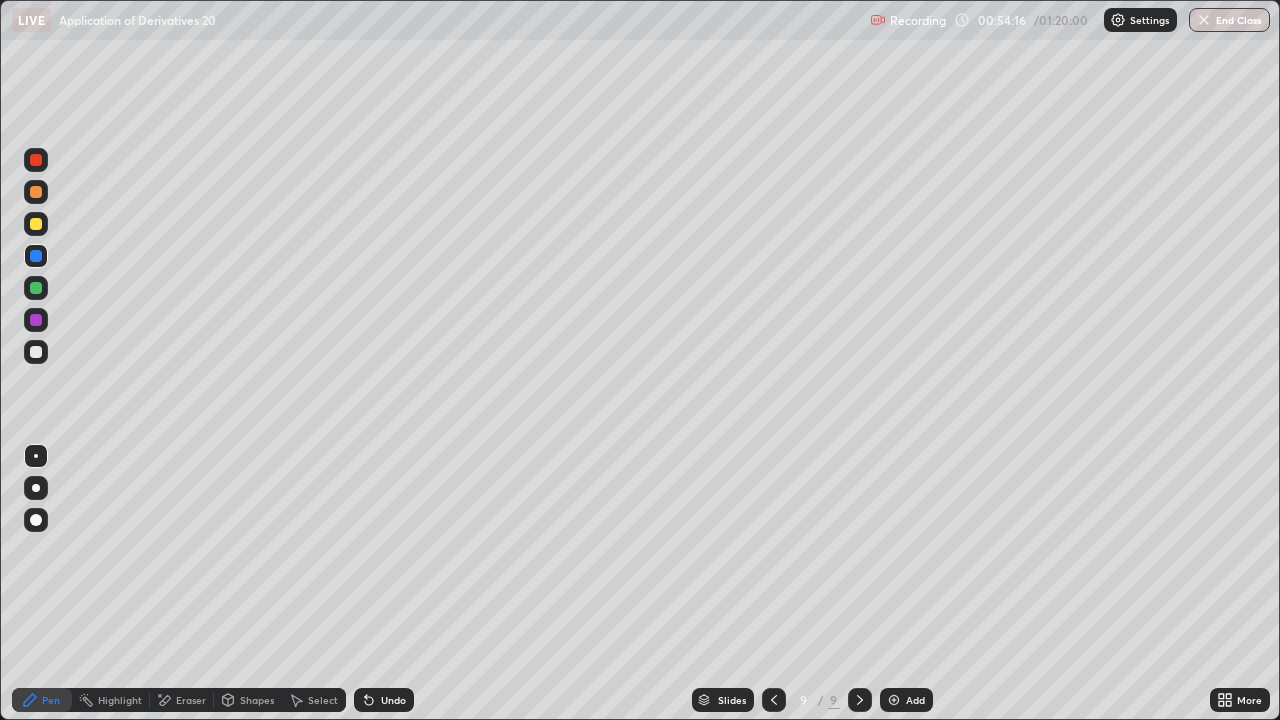 click 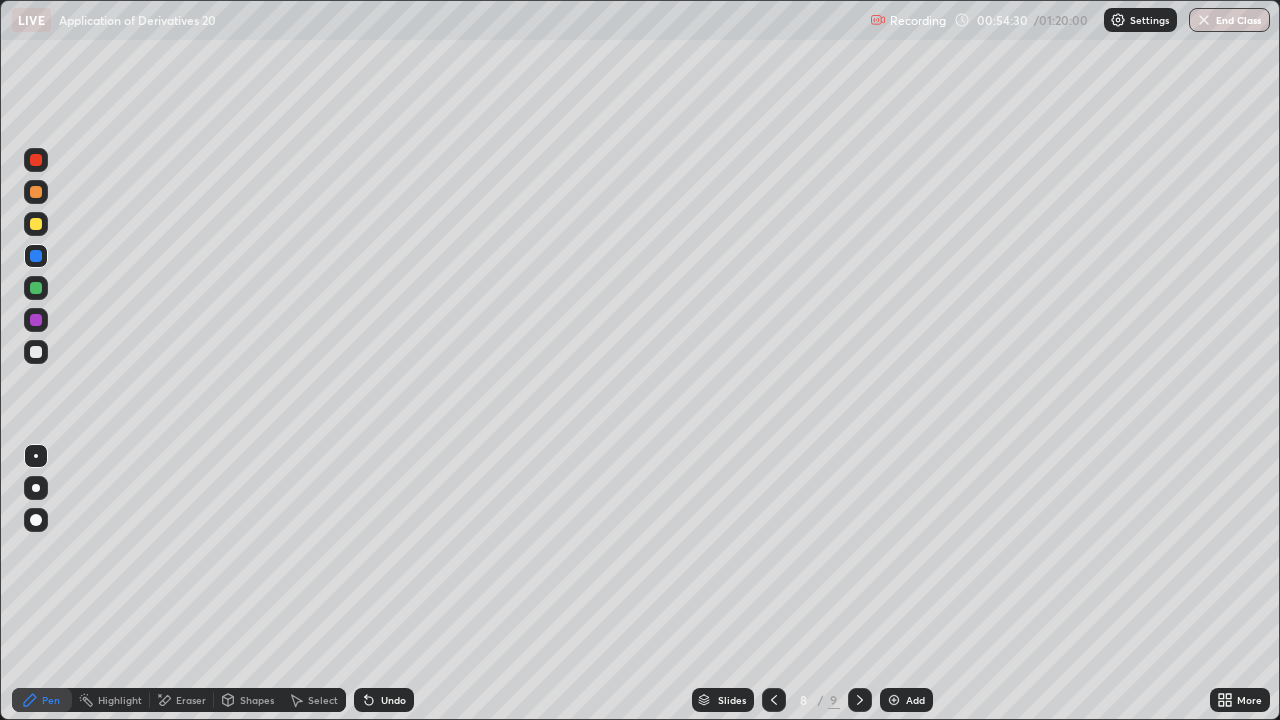 click 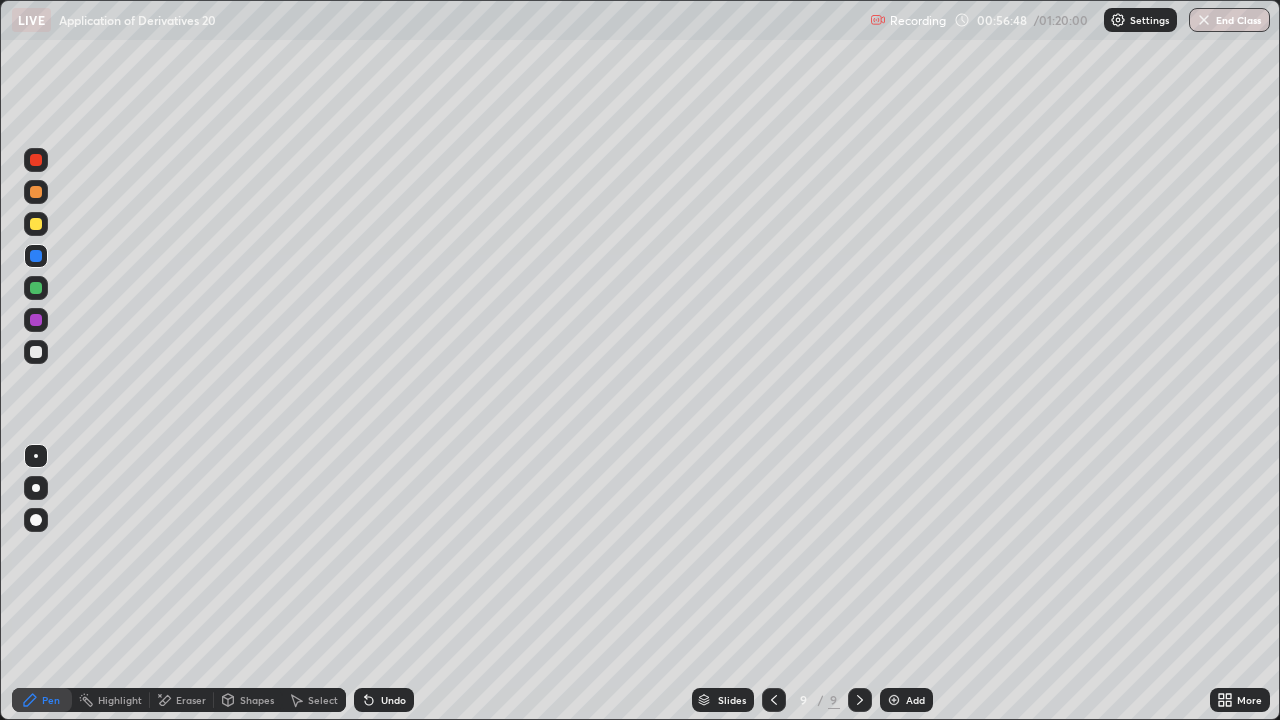 click at bounding box center (36, 320) 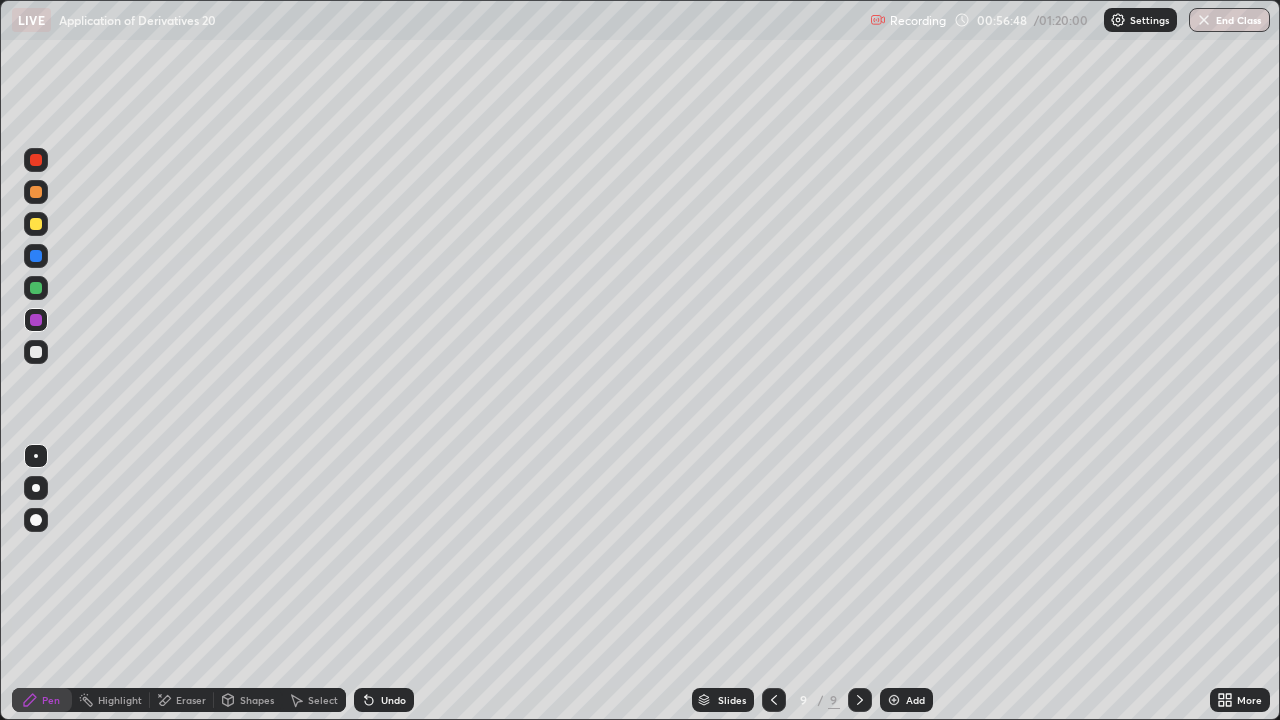 click at bounding box center (36, 288) 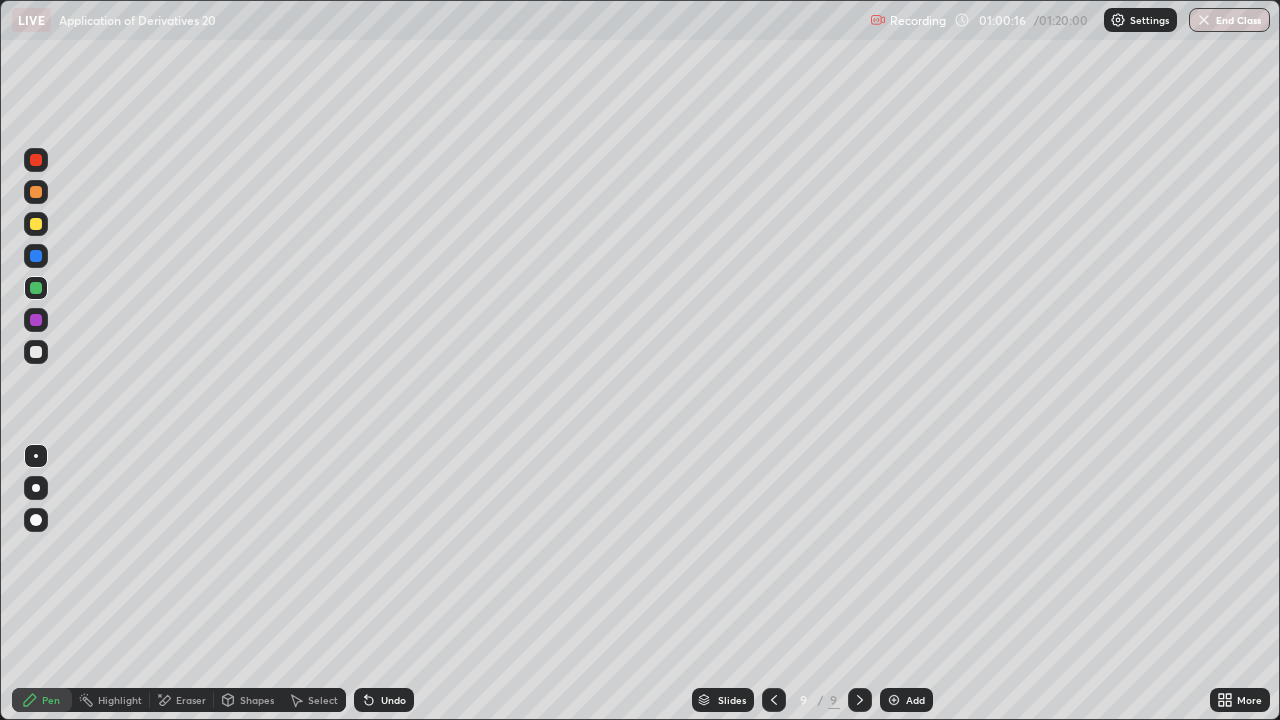 click on "Select" at bounding box center (323, 700) 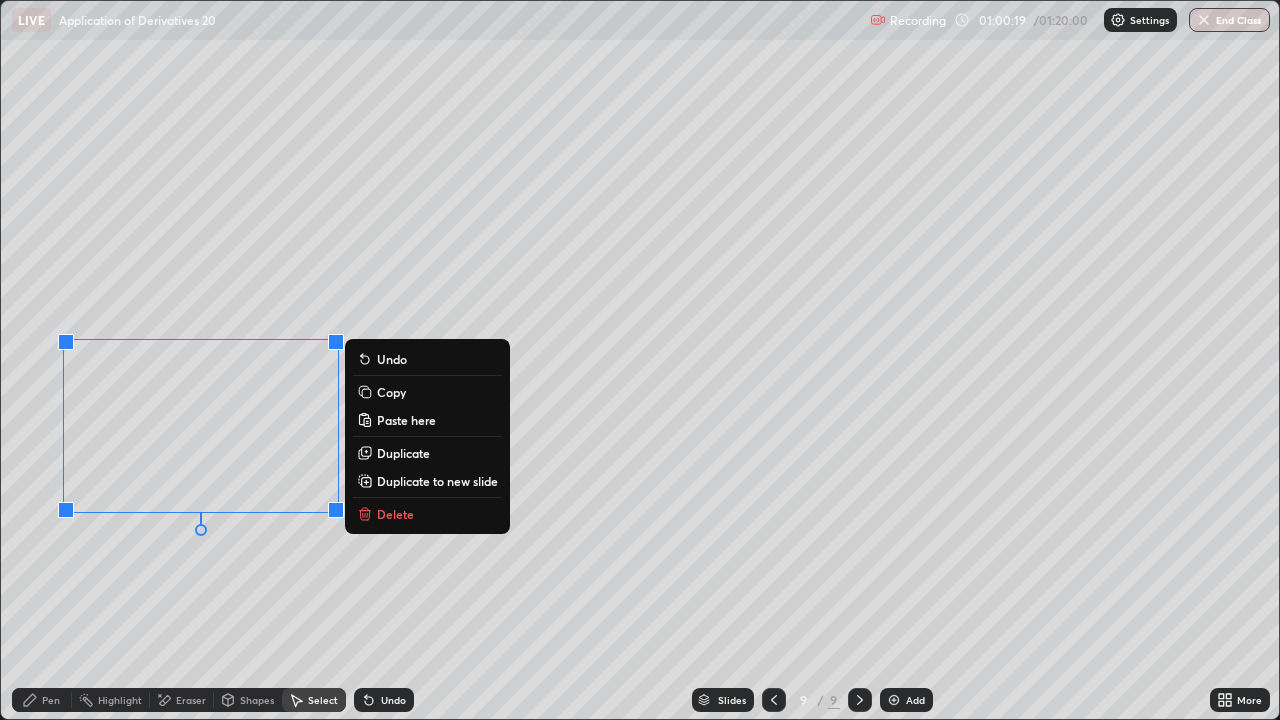 click on "Copy" at bounding box center (391, 392) 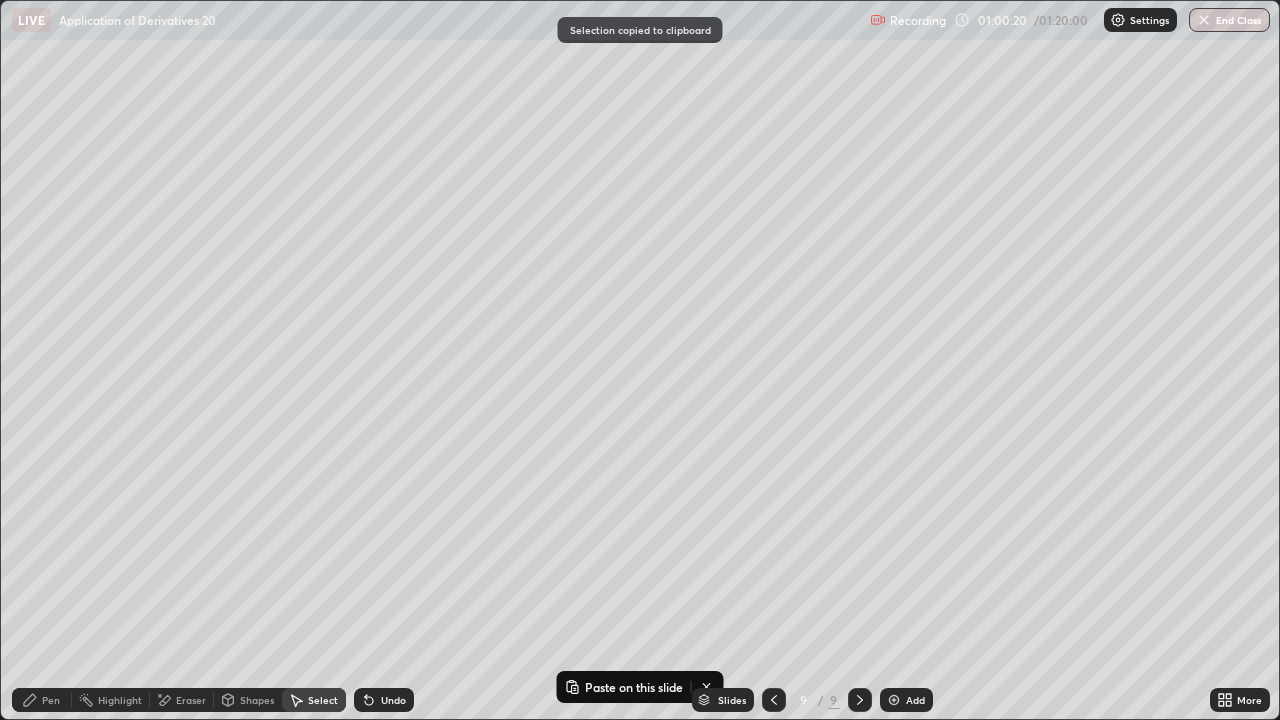 click on "Add" at bounding box center [906, 700] 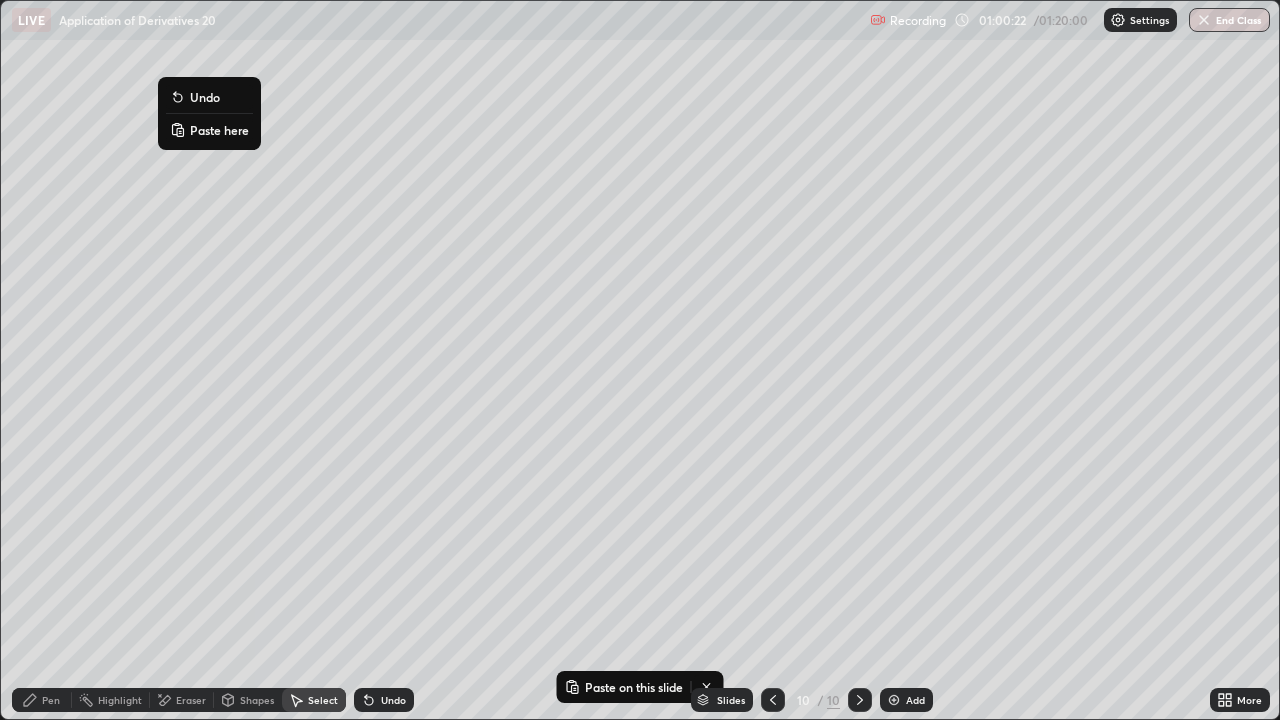 click on "Paste here" at bounding box center [219, 130] 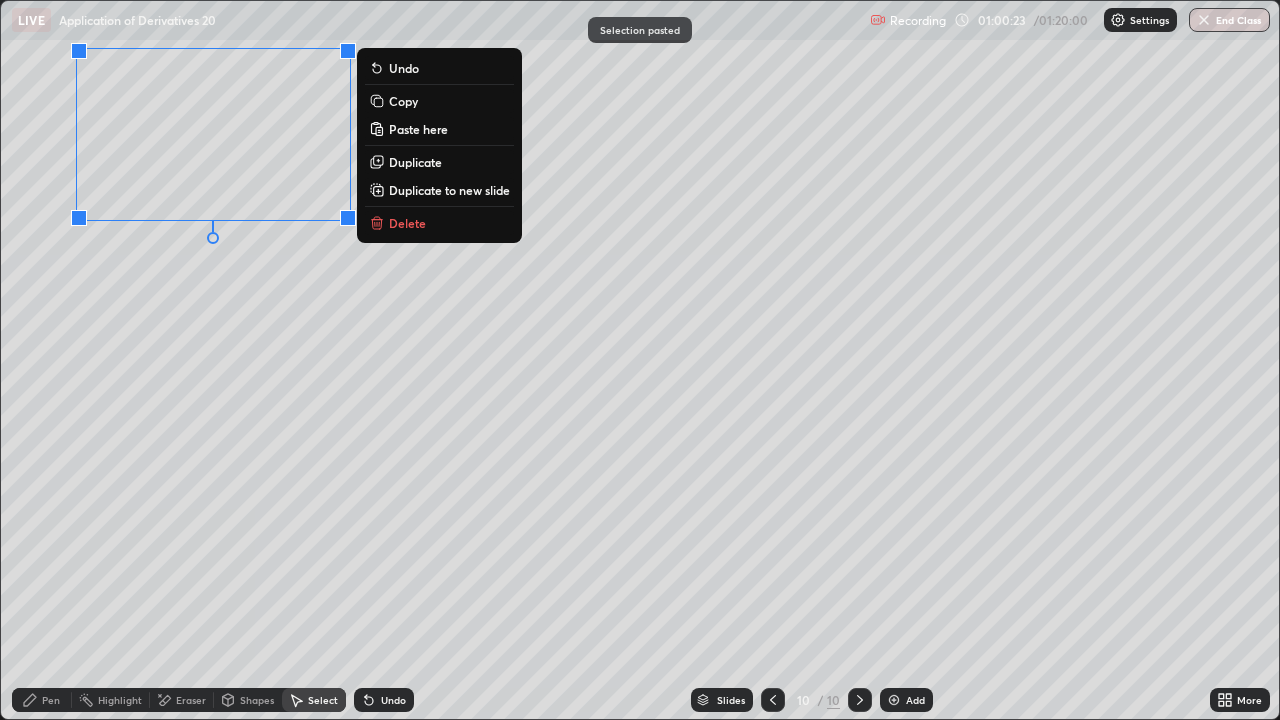 click on "0 ° Undo Copy Paste here Duplicate Duplicate to new slide Delete" at bounding box center (640, 360) 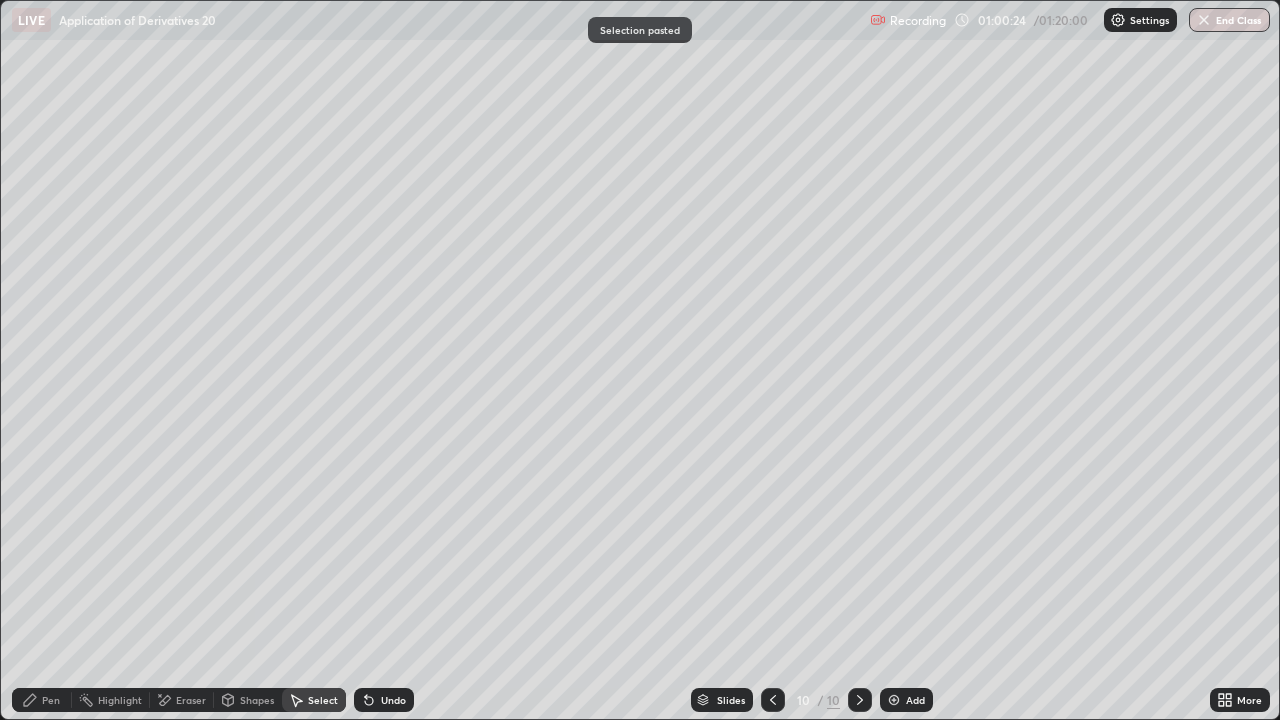 click on "Pen" at bounding box center (42, 700) 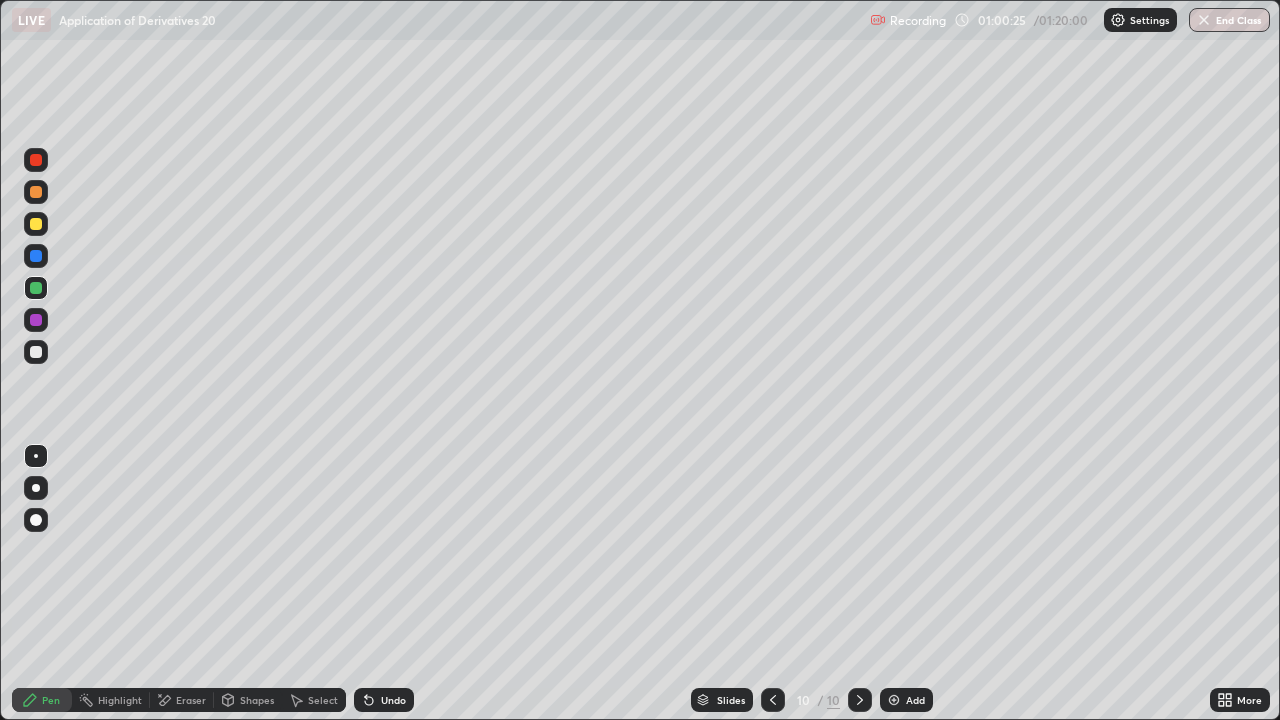 click at bounding box center [36, 352] 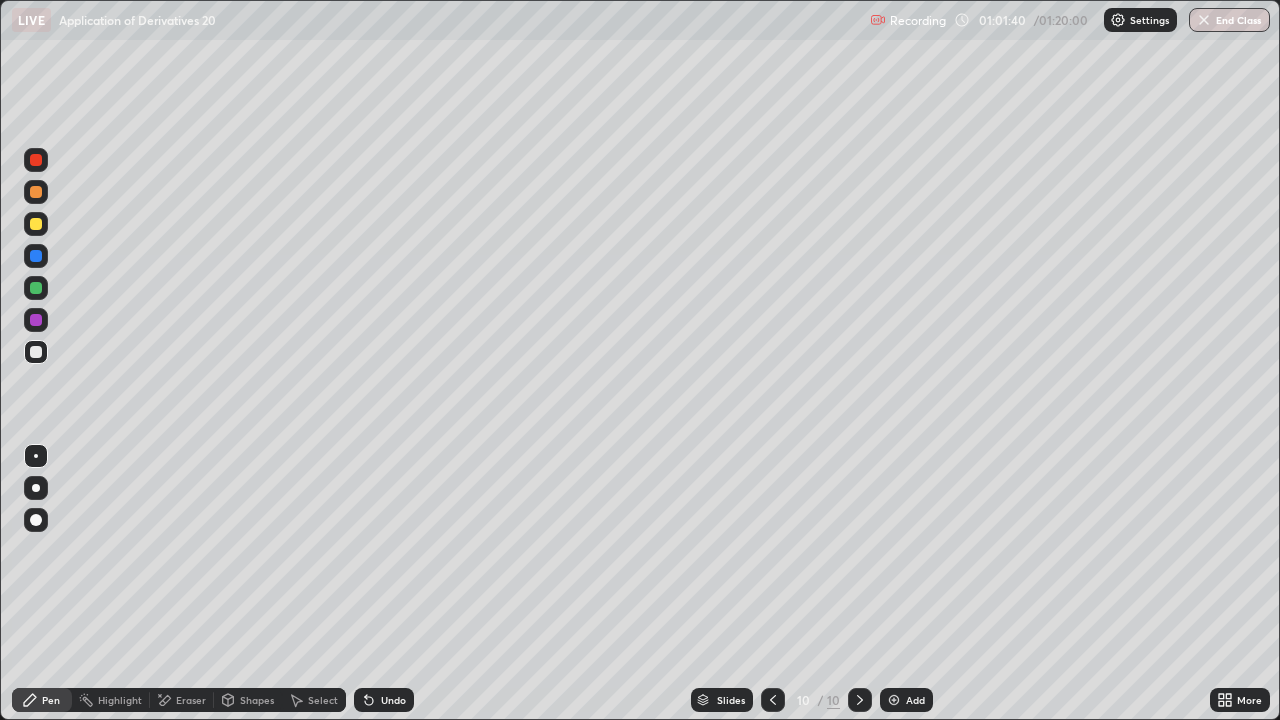 click 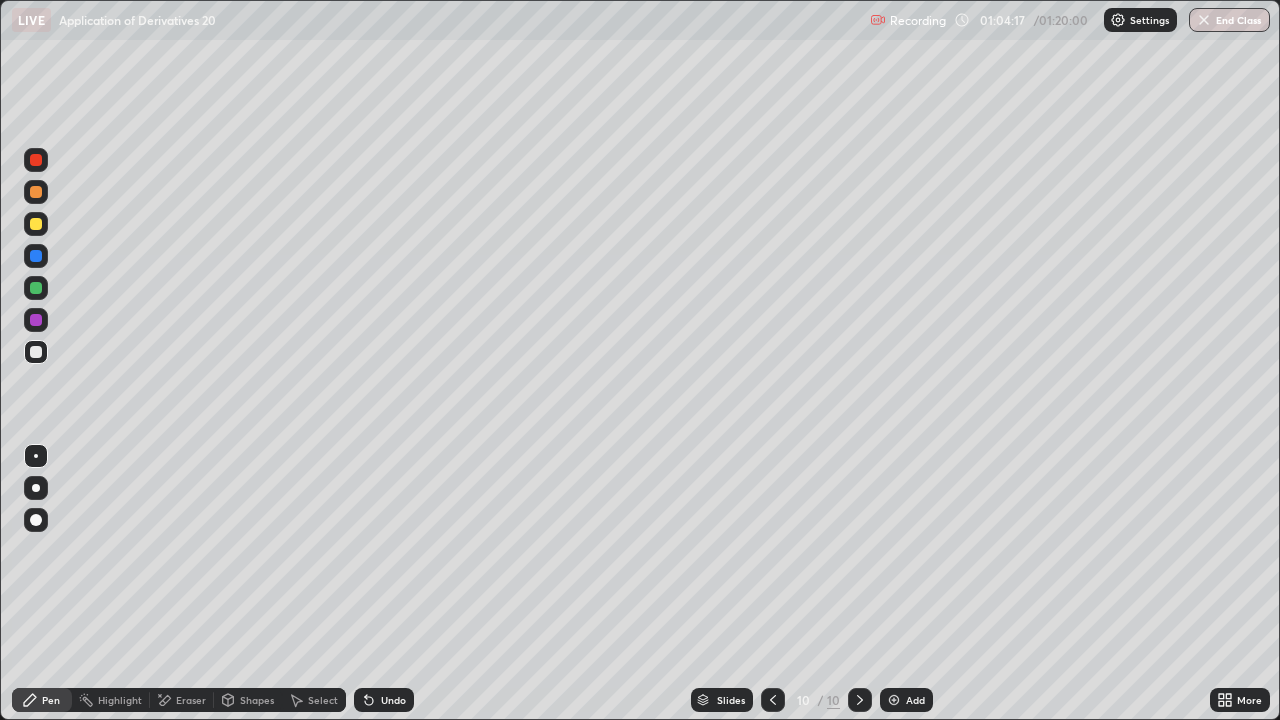 click on "Select" at bounding box center (323, 700) 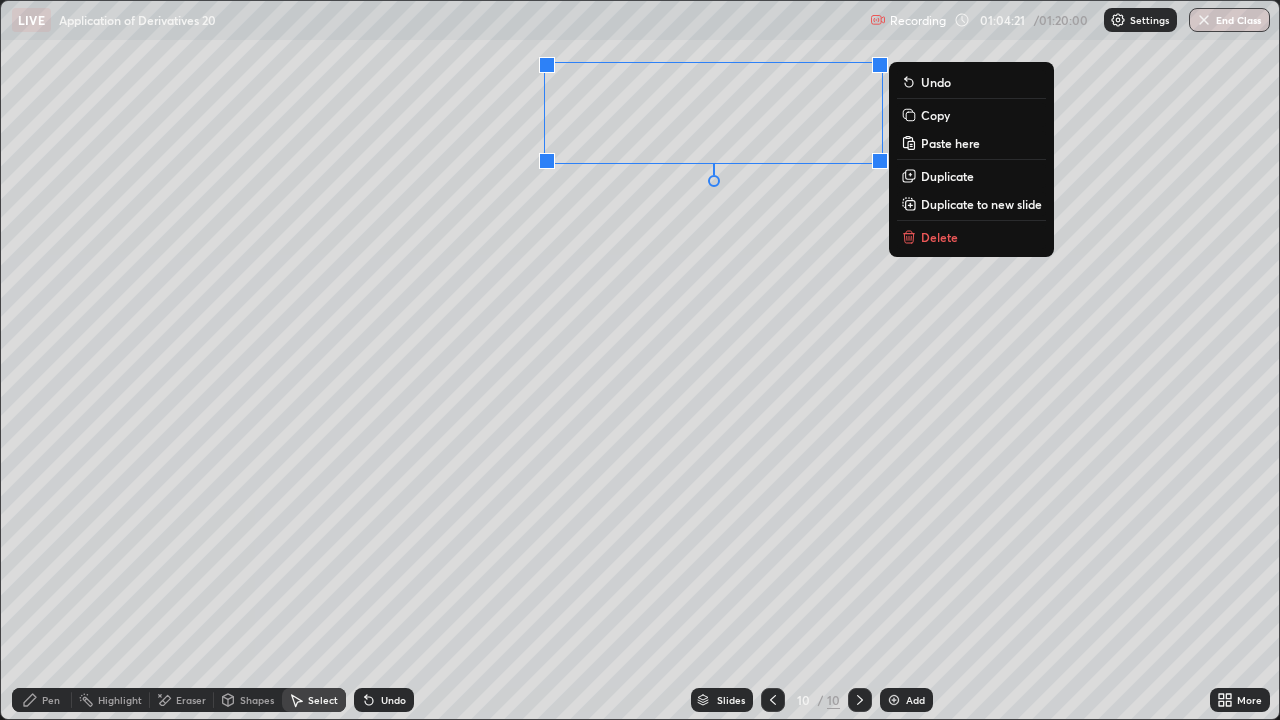click on "Copy" at bounding box center (971, 115) 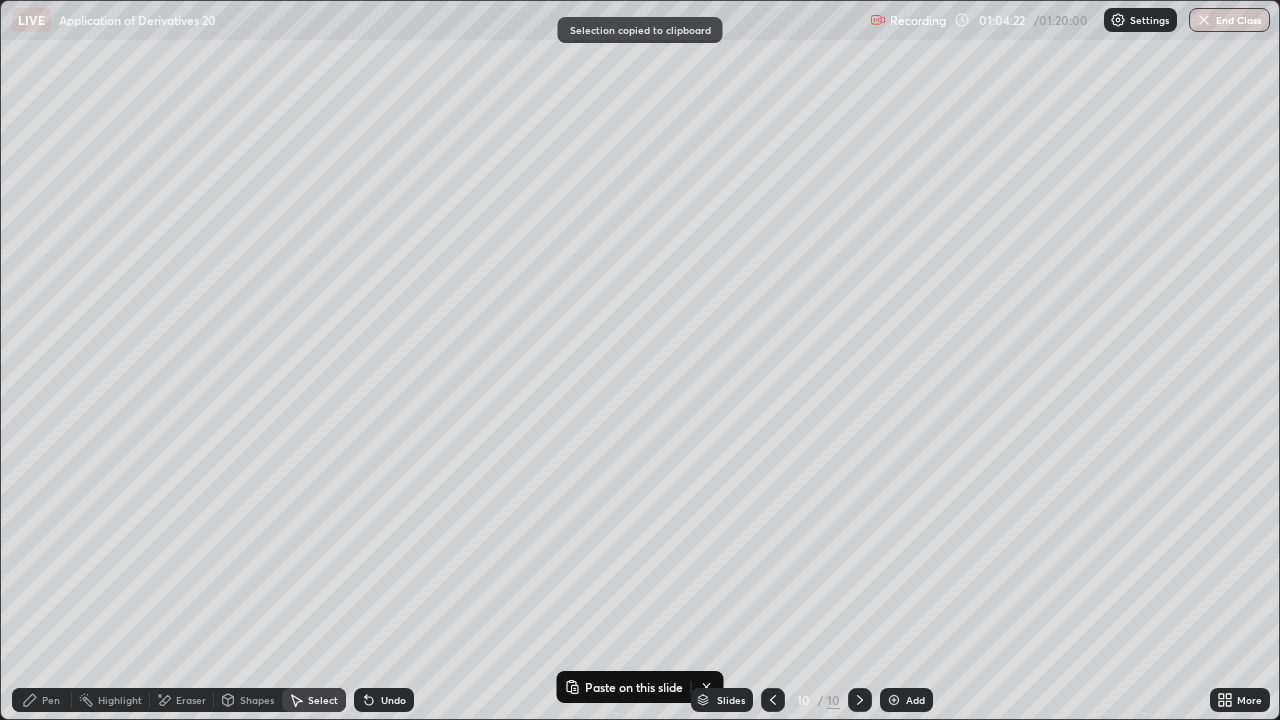 click at bounding box center (894, 700) 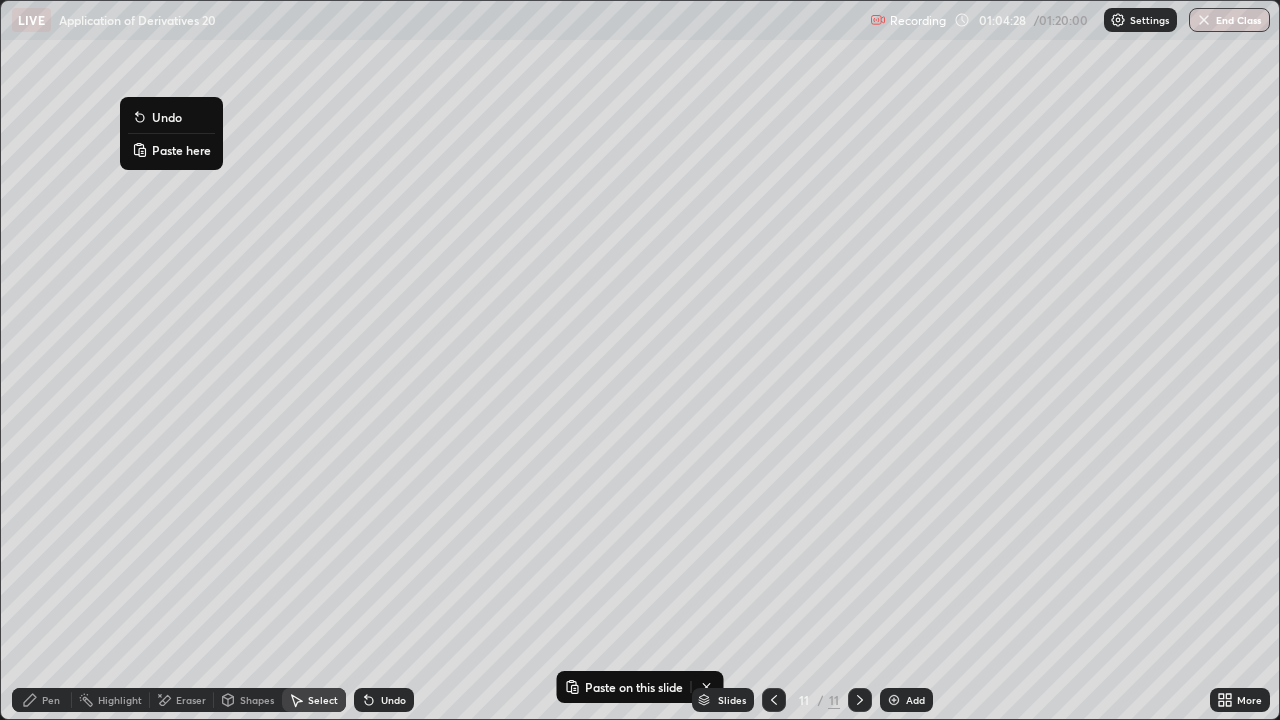 click on "Paste here" at bounding box center (181, 150) 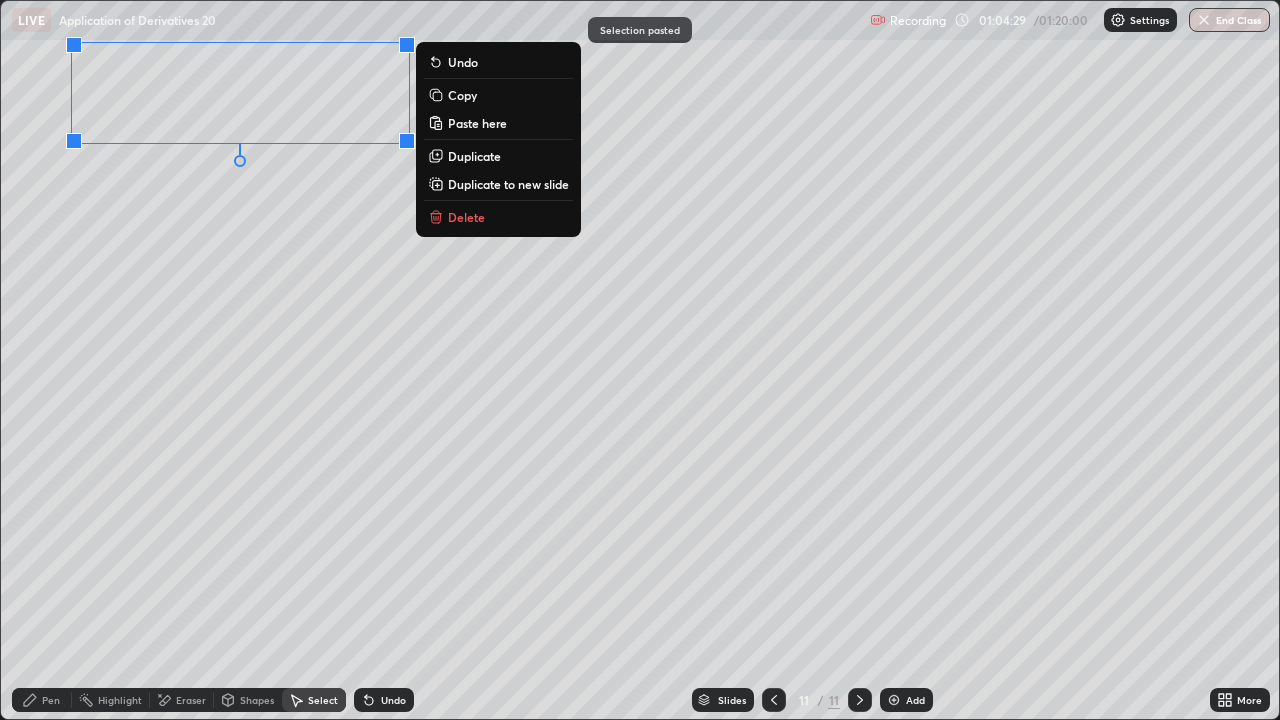 click on "0 ° Undo Copy Paste here Duplicate Duplicate to new slide Delete" at bounding box center [640, 360] 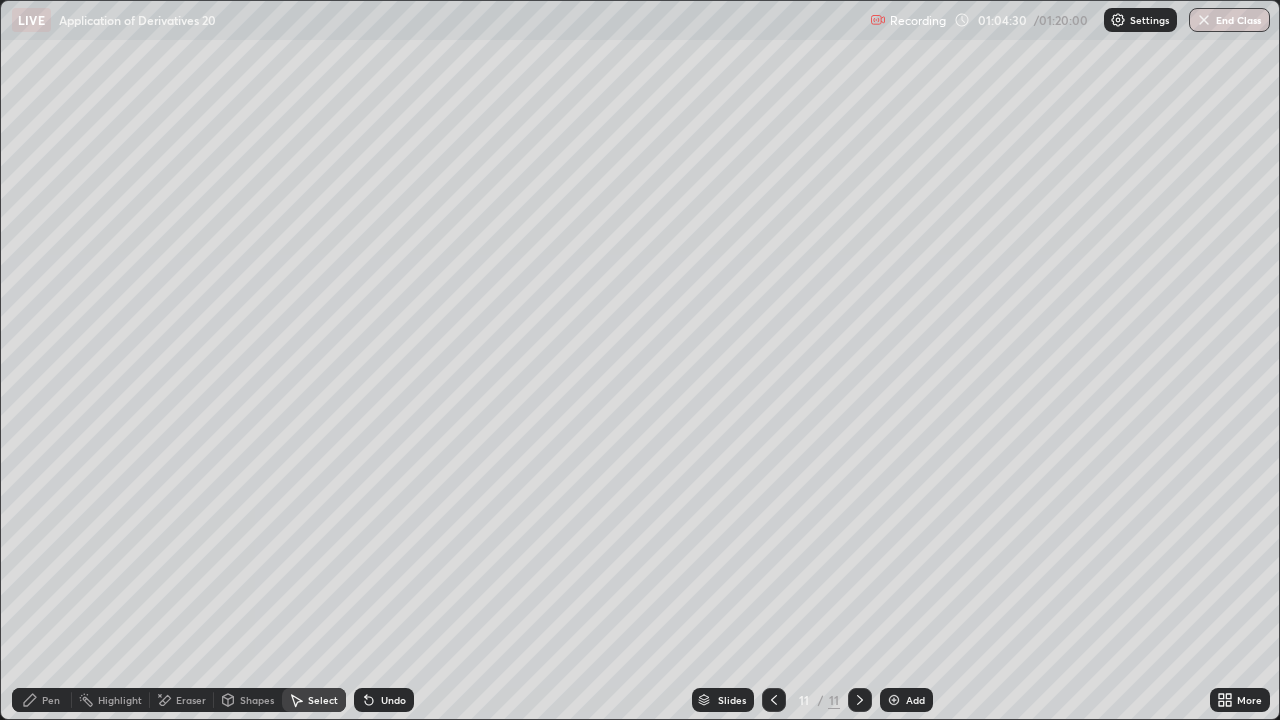 click on "Pen" at bounding box center [42, 700] 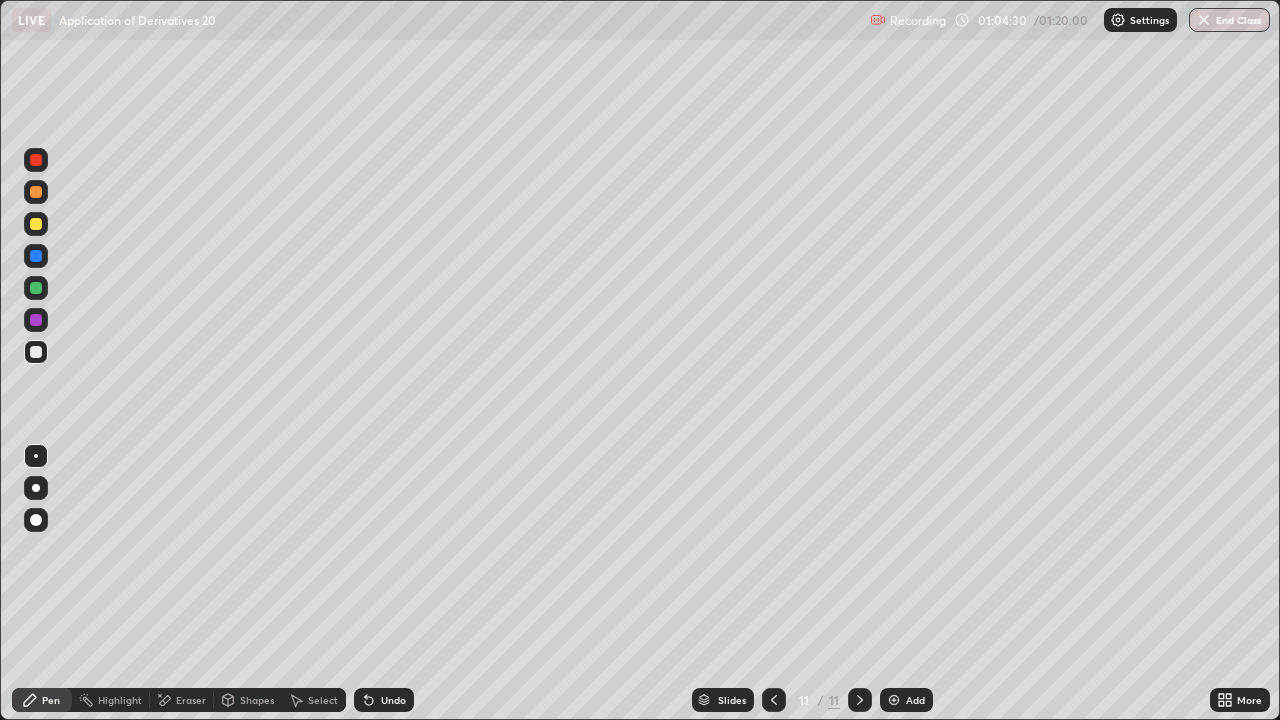 click at bounding box center [36, 352] 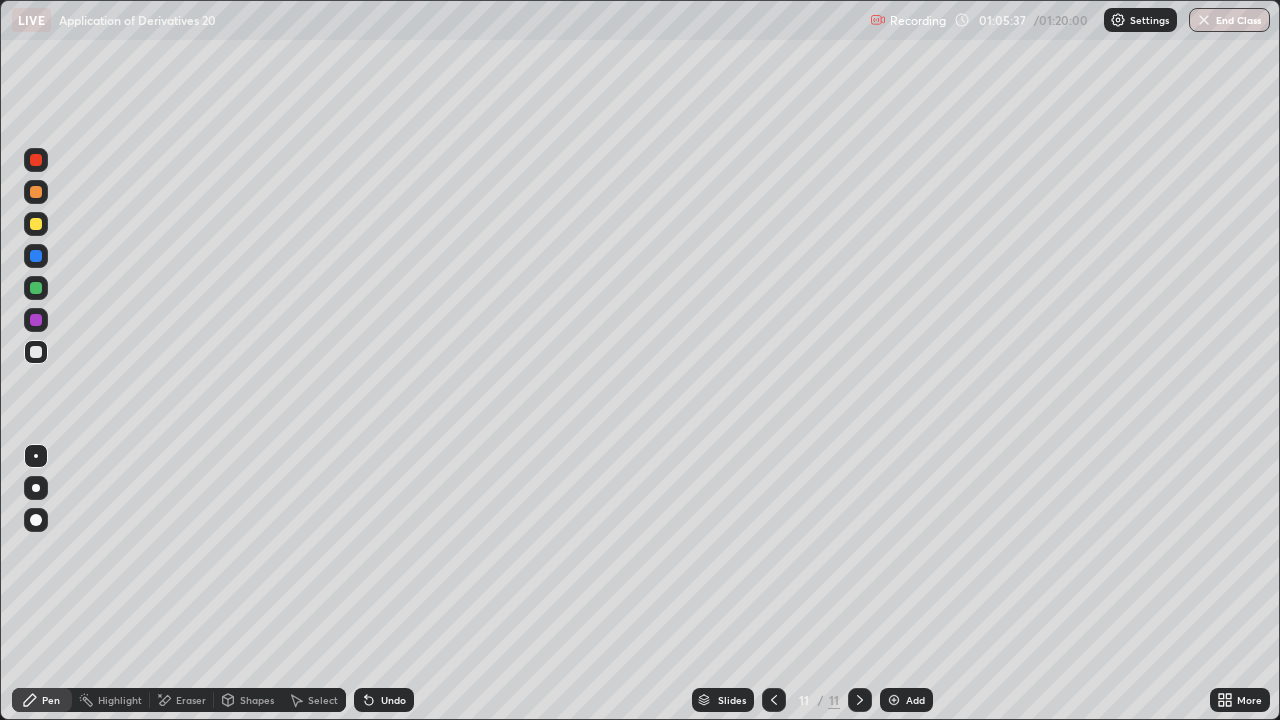 click at bounding box center (36, 224) 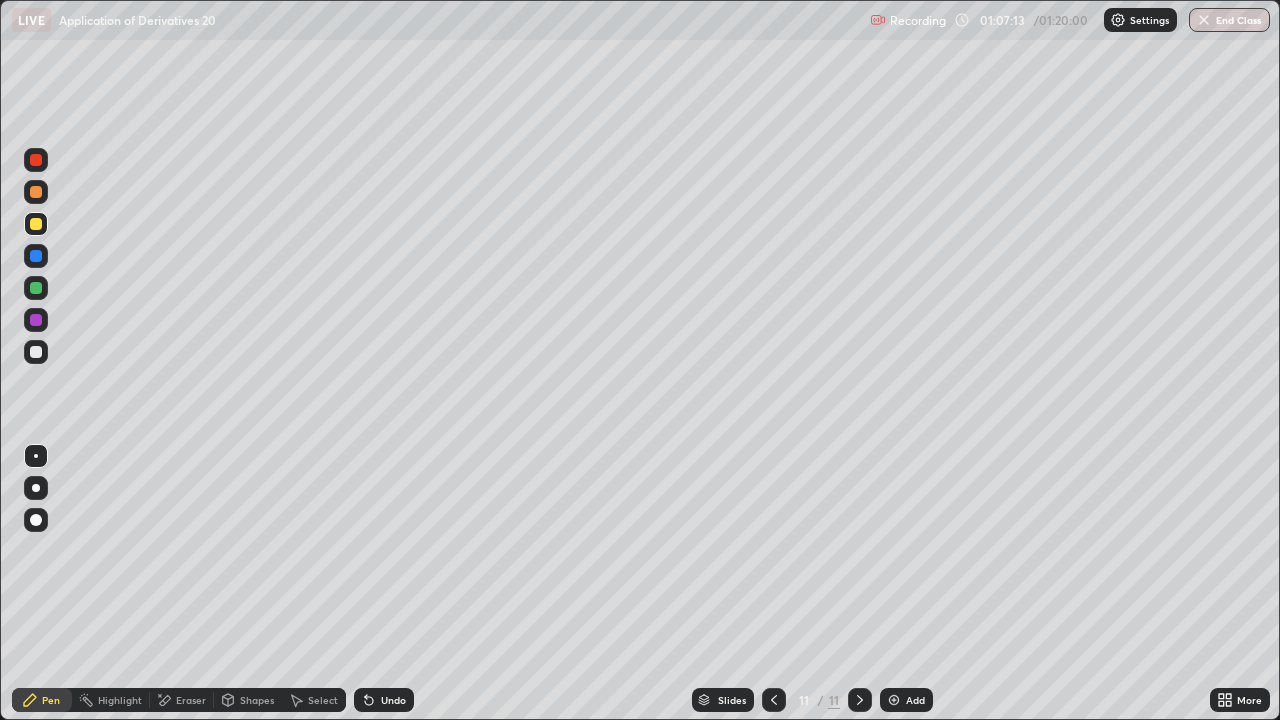 click 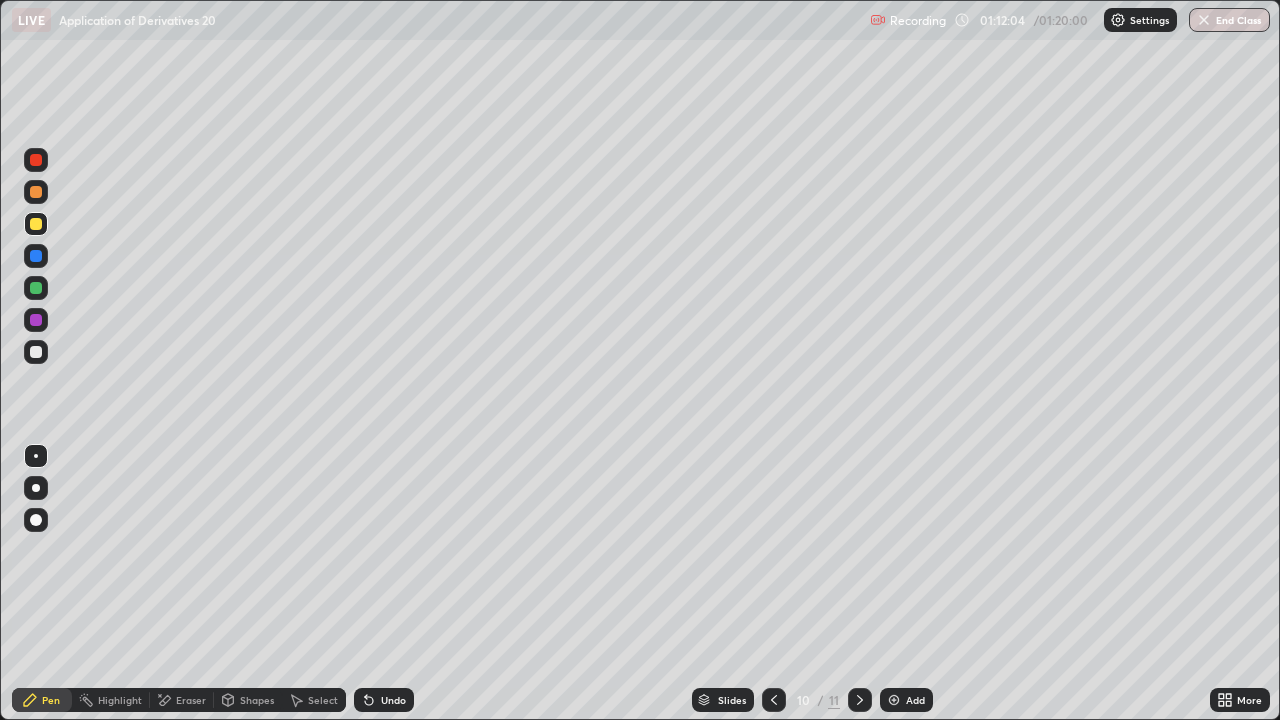 click on "Eraser" at bounding box center (191, 700) 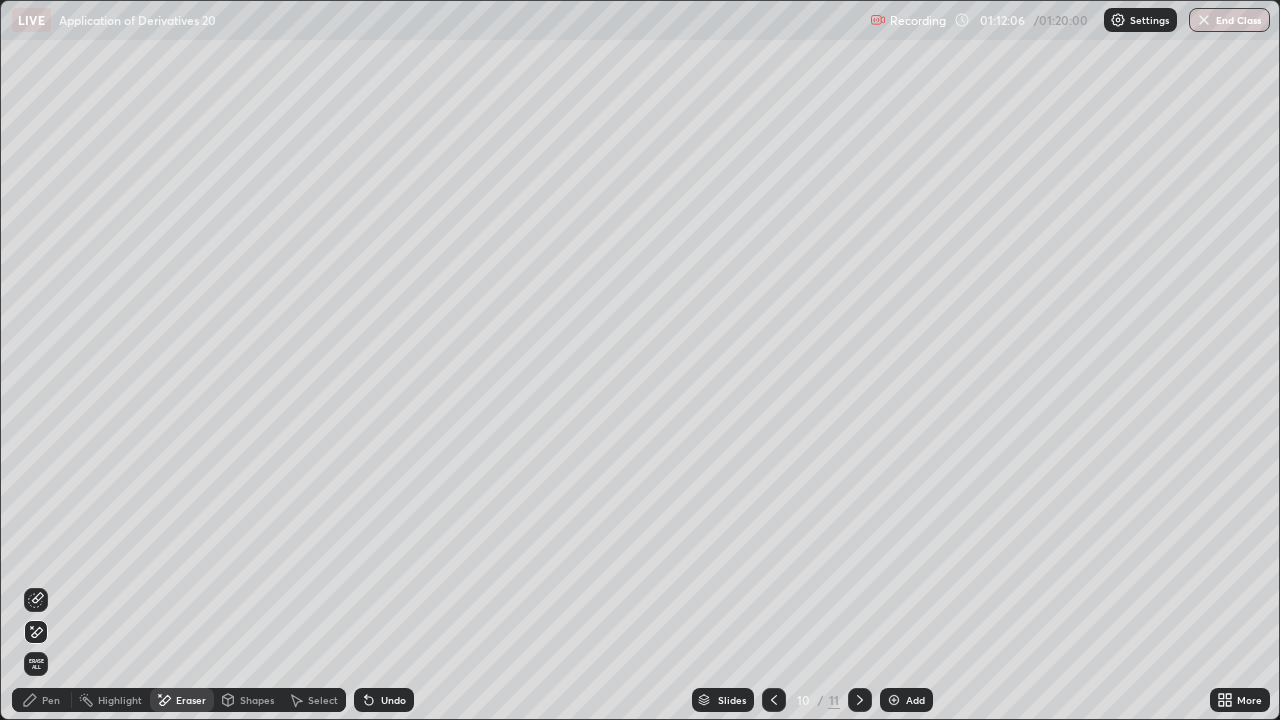click on "Pen" at bounding box center (51, 700) 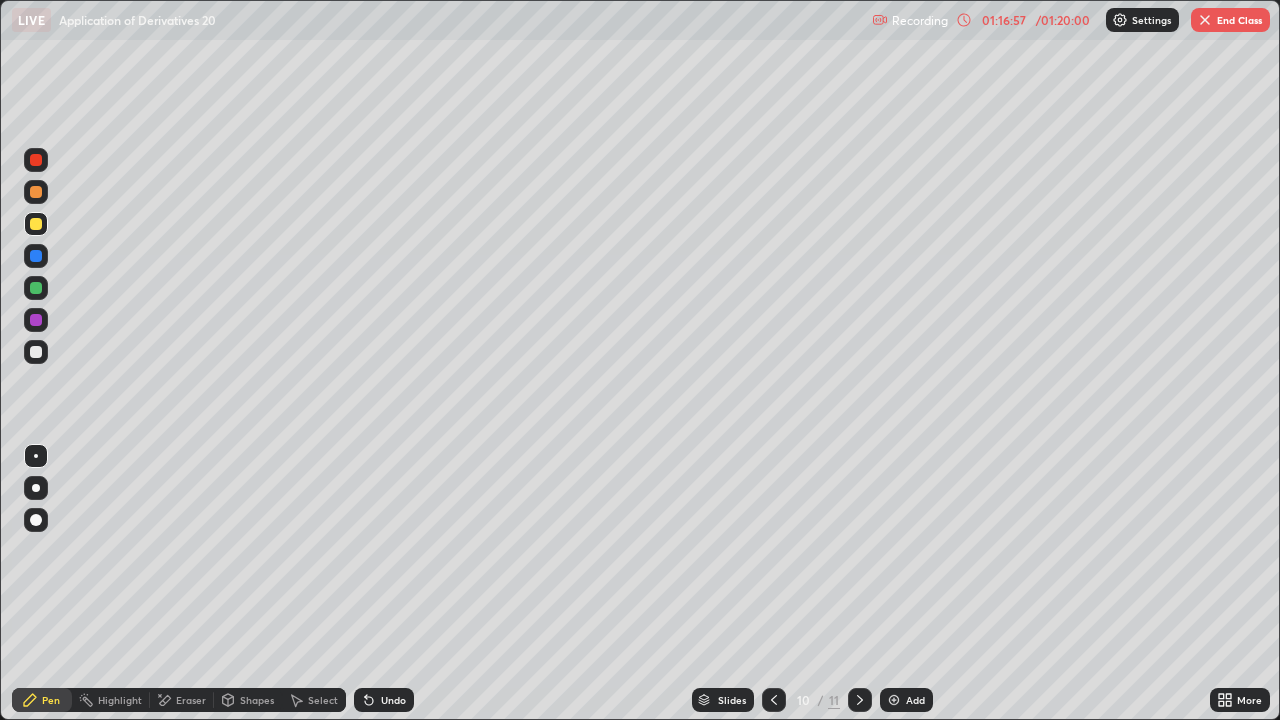 click on "End Class" at bounding box center (1230, 20) 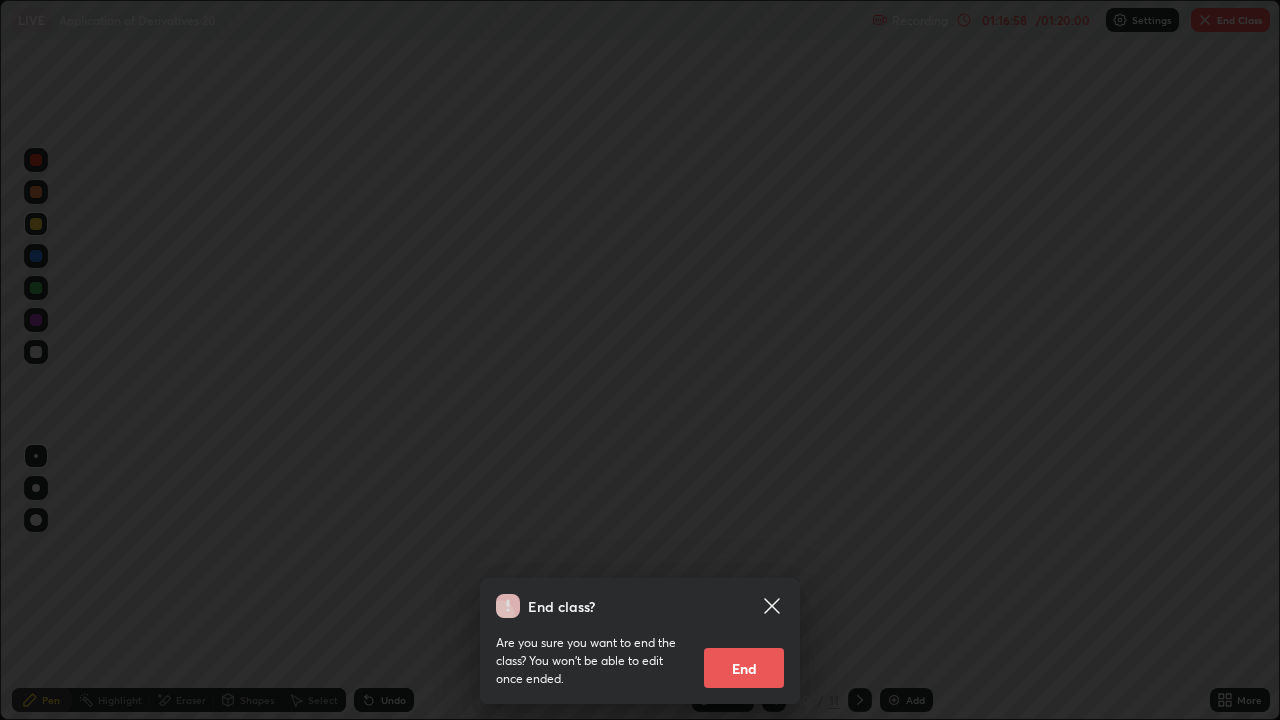 click on "End" at bounding box center [744, 668] 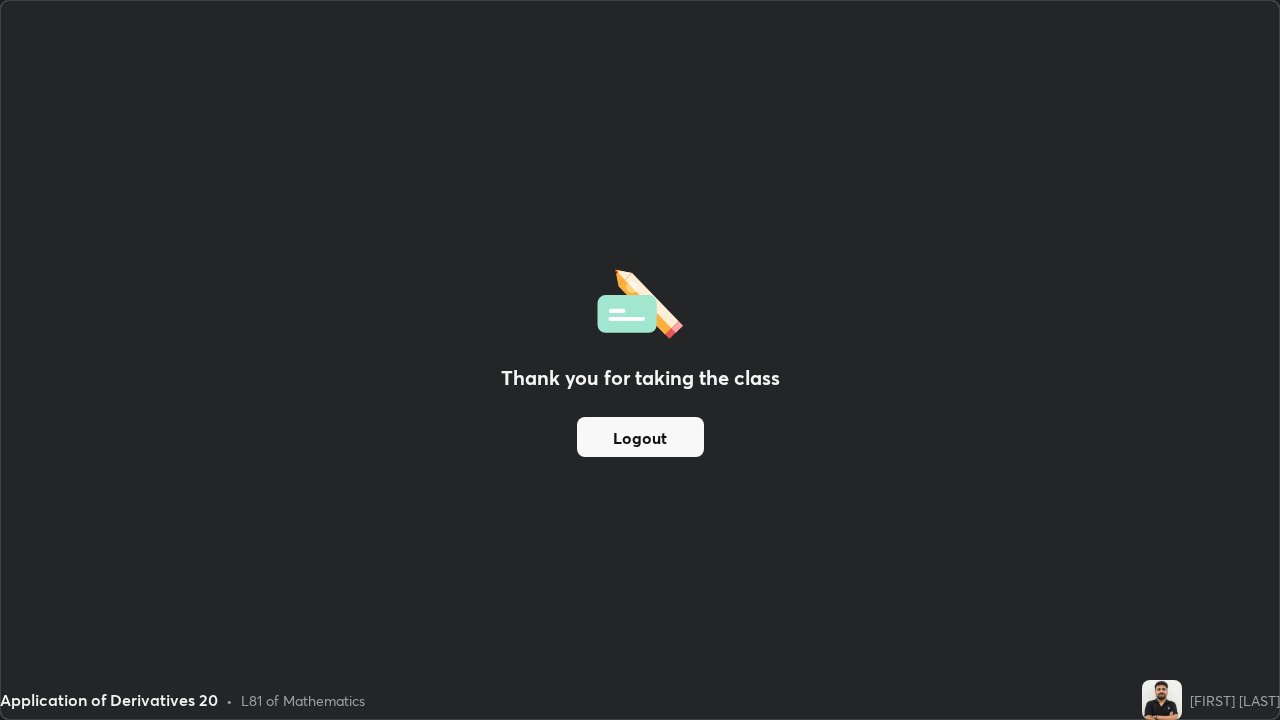 click on "Logout" at bounding box center [640, 437] 